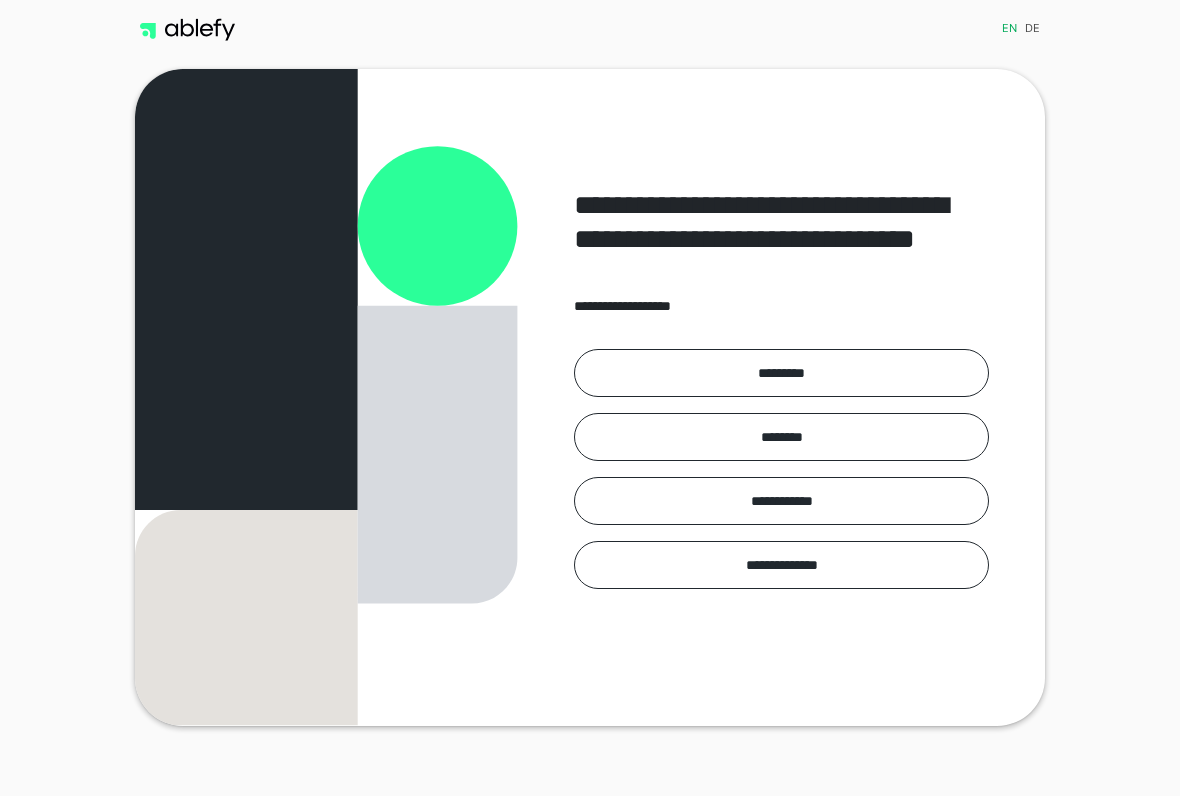 scroll, scrollTop: 0, scrollLeft: 0, axis: both 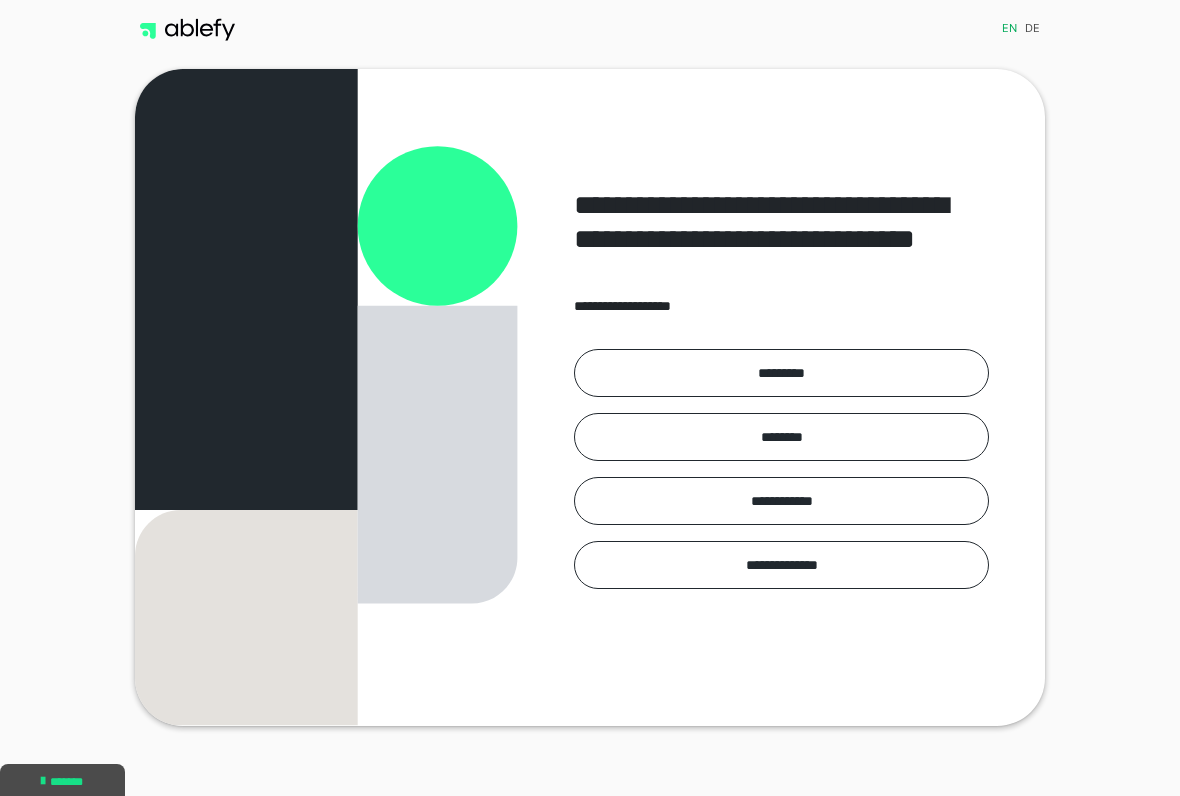 click on "*********" at bounding box center [781, 373] 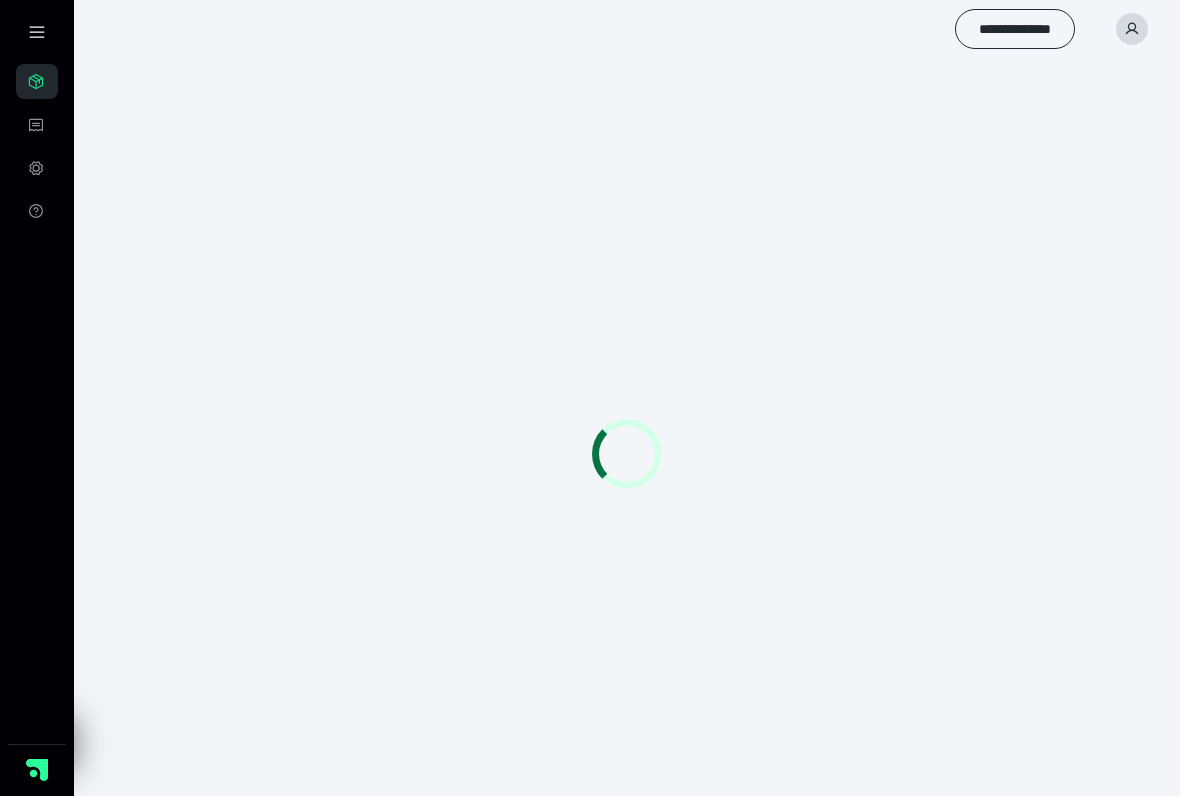 scroll, scrollTop: 0, scrollLeft: 0, axis: both 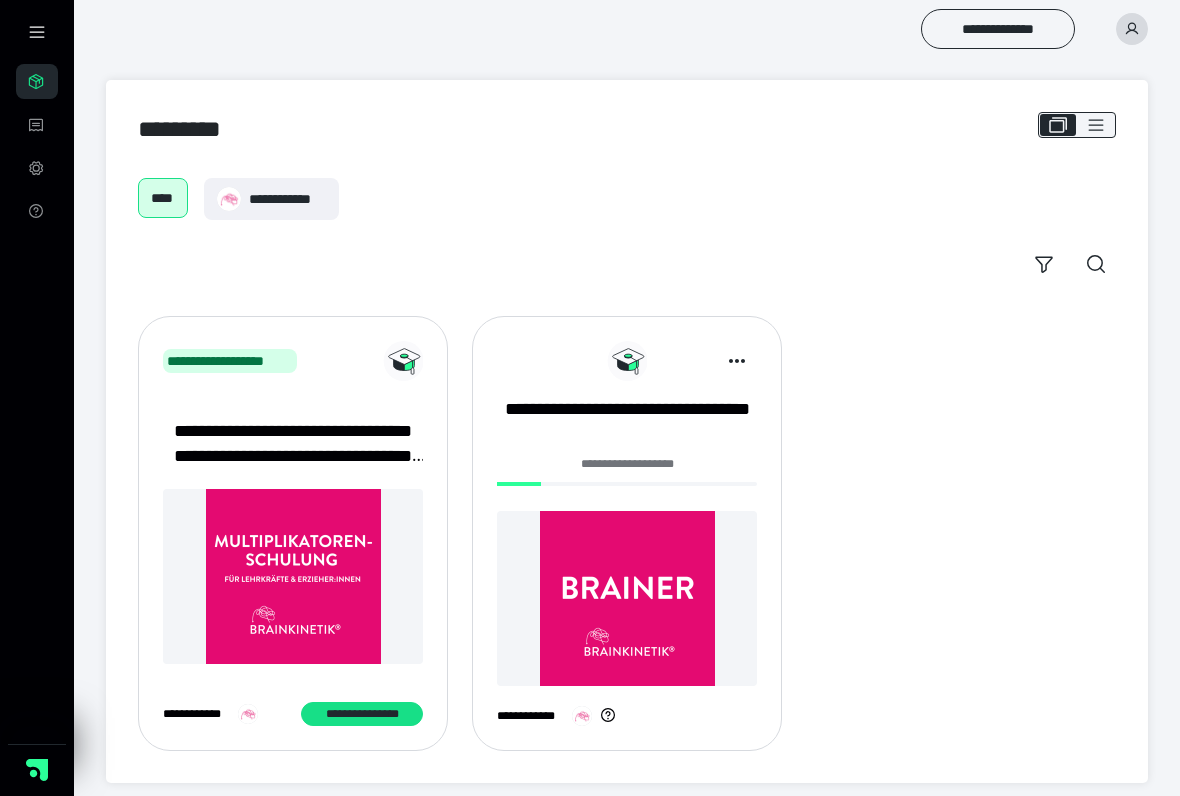 click at bounding box center (627, 598) 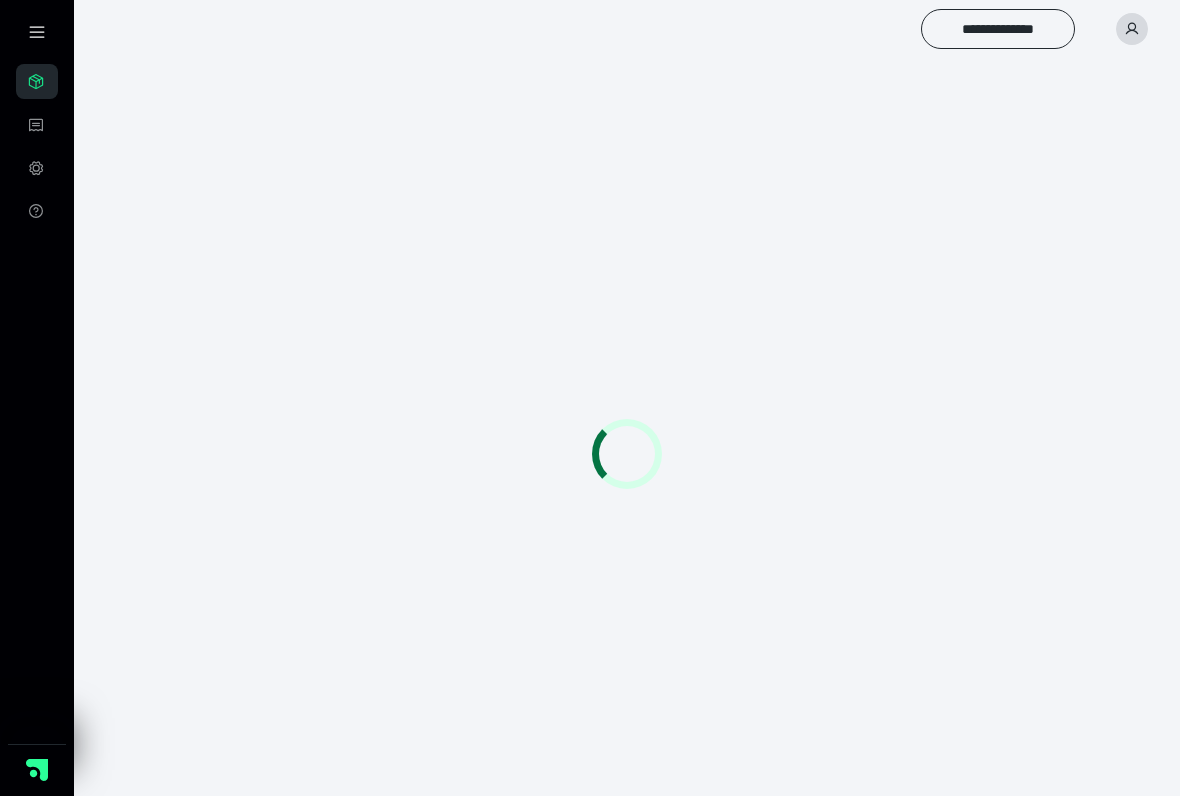 scroll, scrollTop: 0, scrollLeft: 0, axis: both 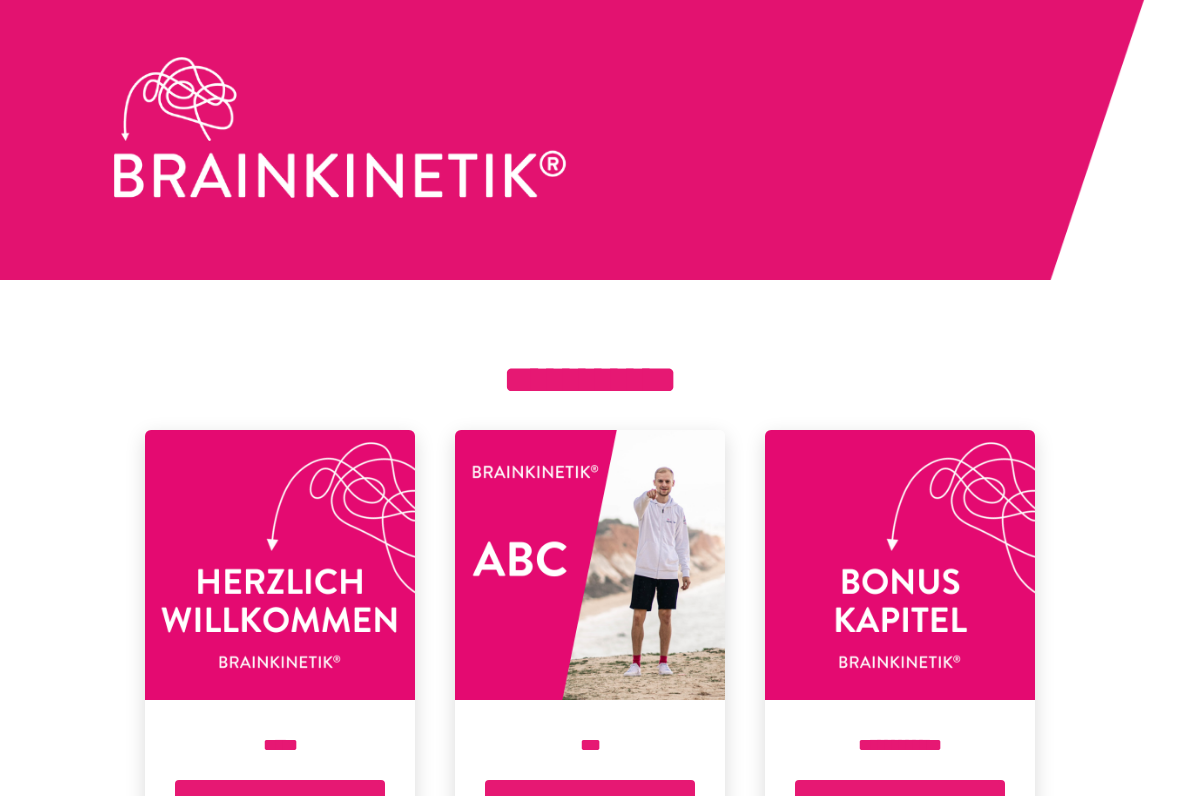 click at bounding box center (280, 565) 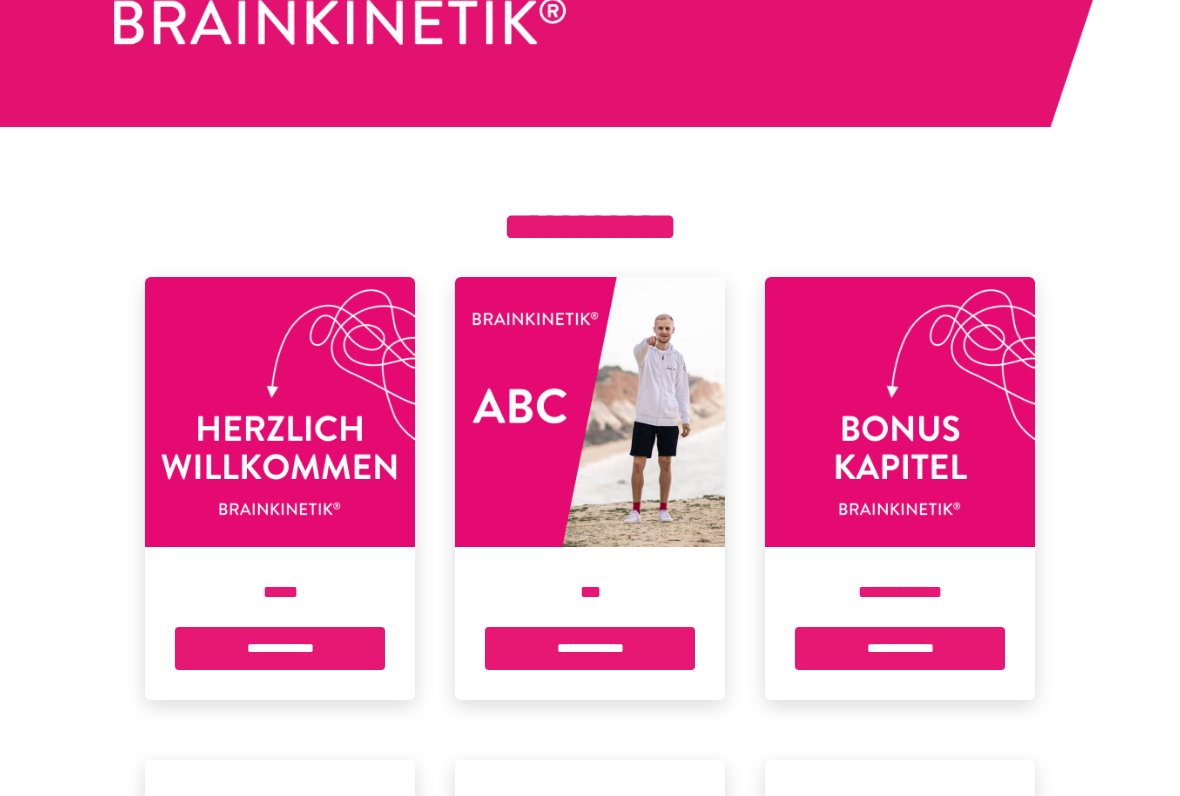 scroll, scrollTop: 210, scrollLeft: 0, axis: vertical 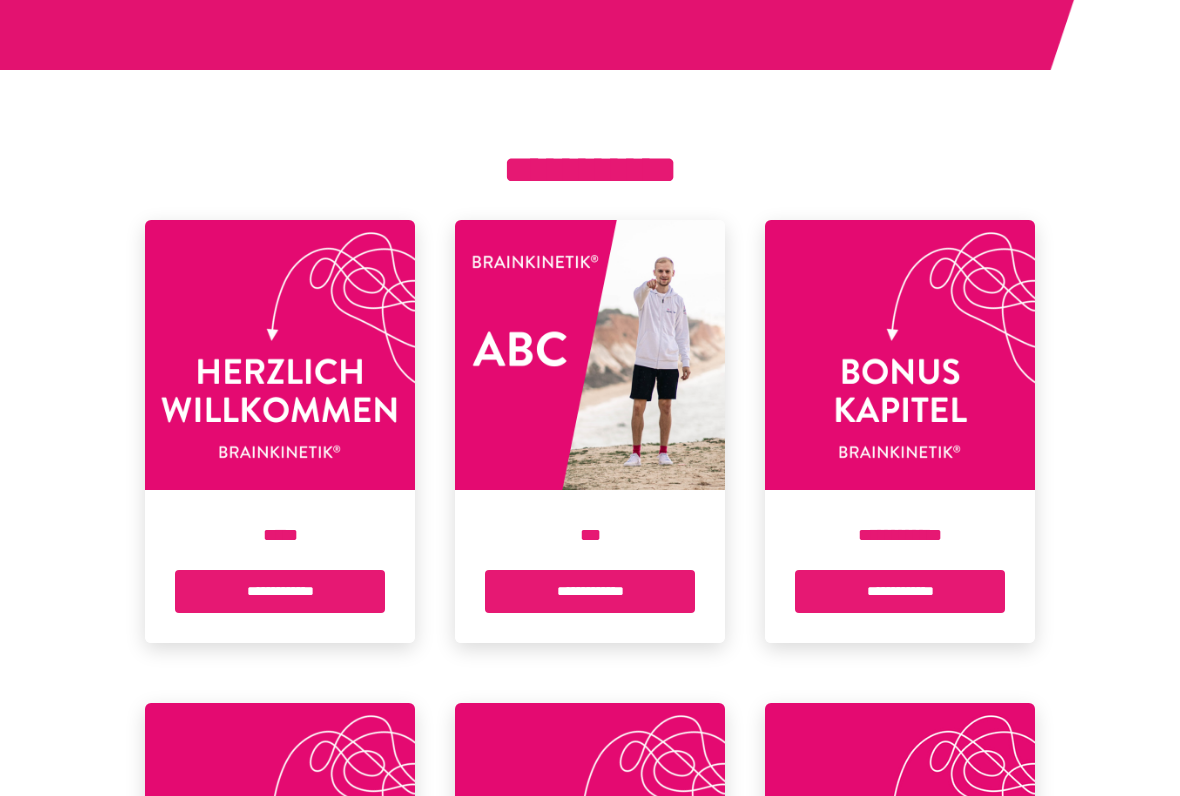 click on "**********" at bounding box center [280, 591] 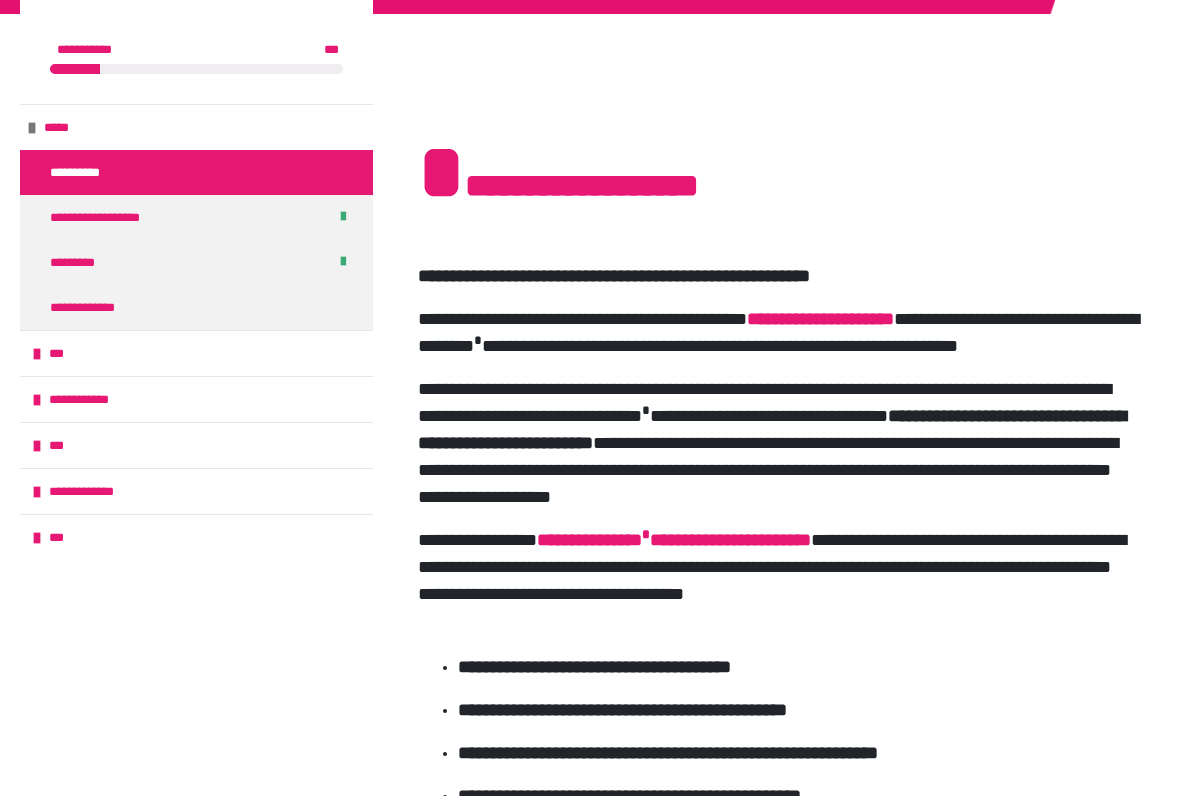 scroll, scrollTop: 265, scrollLeft: 0, axis: vertical 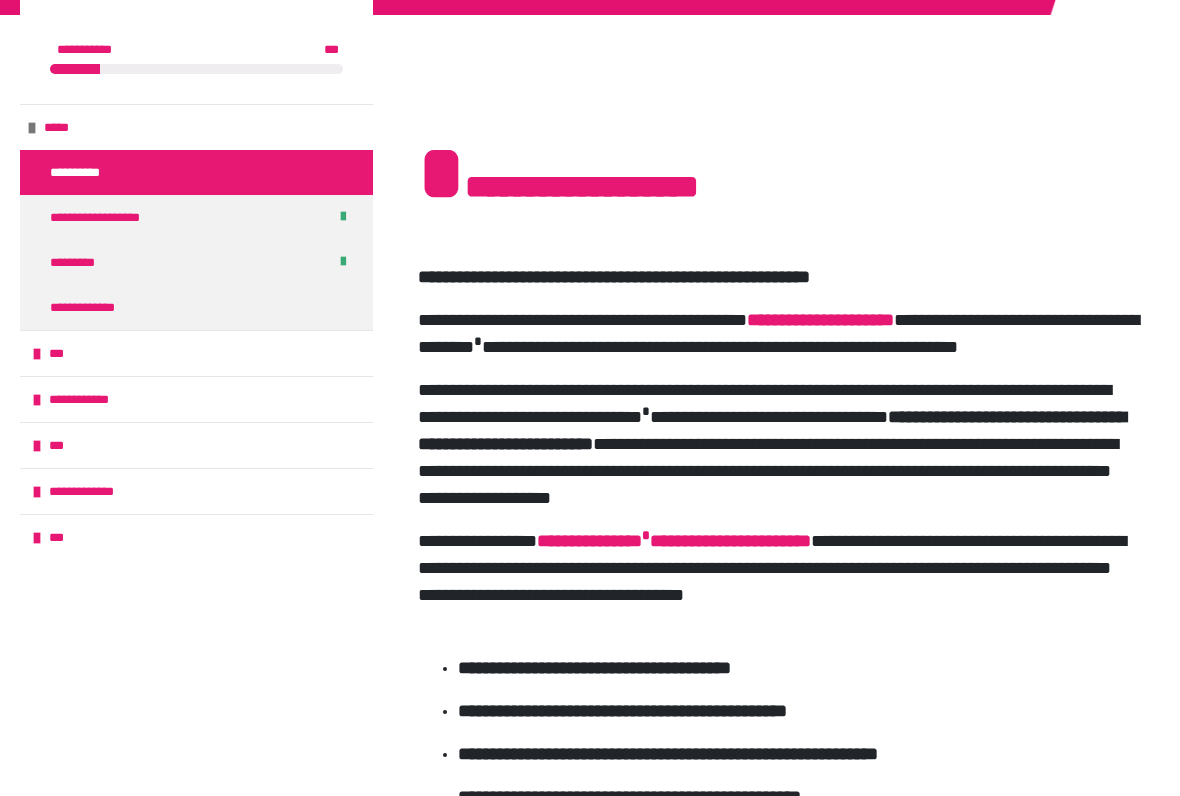 click on "**********" at bounding box center [196, 307] 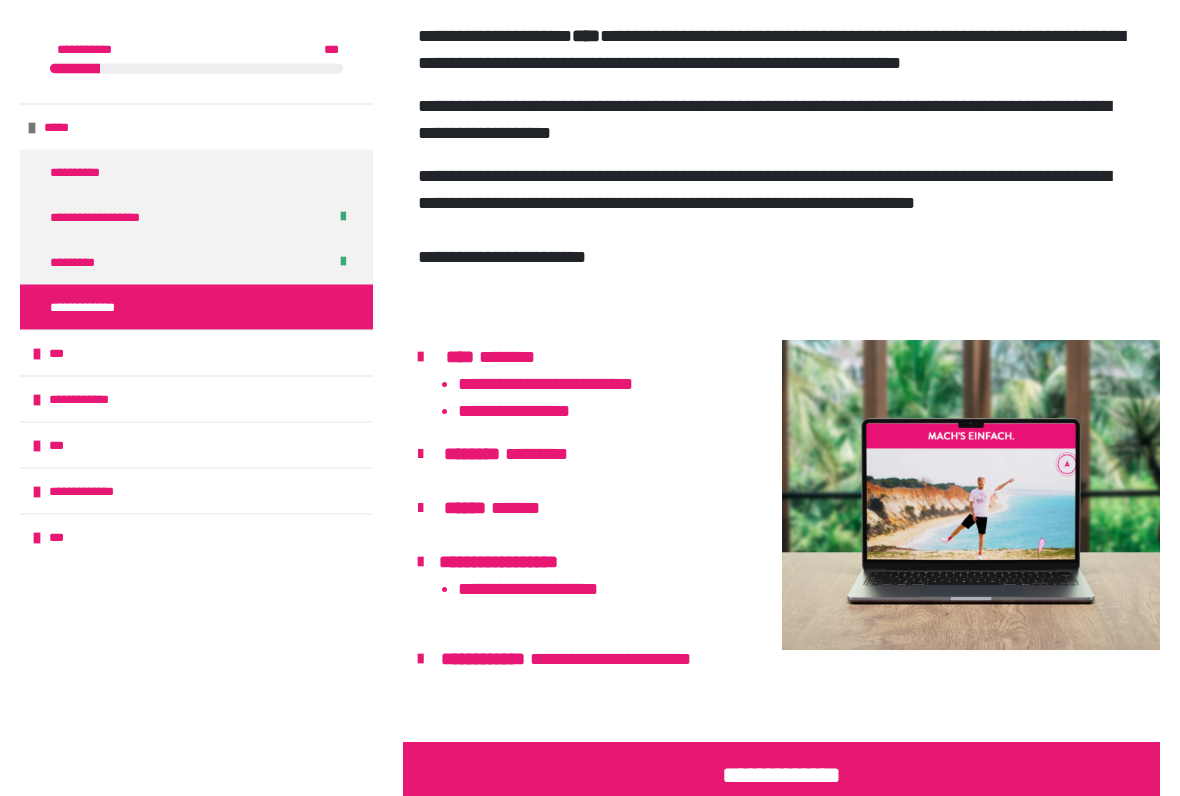 scroll, scrollTop: 662, scrollLeft: 0, axis: vertical 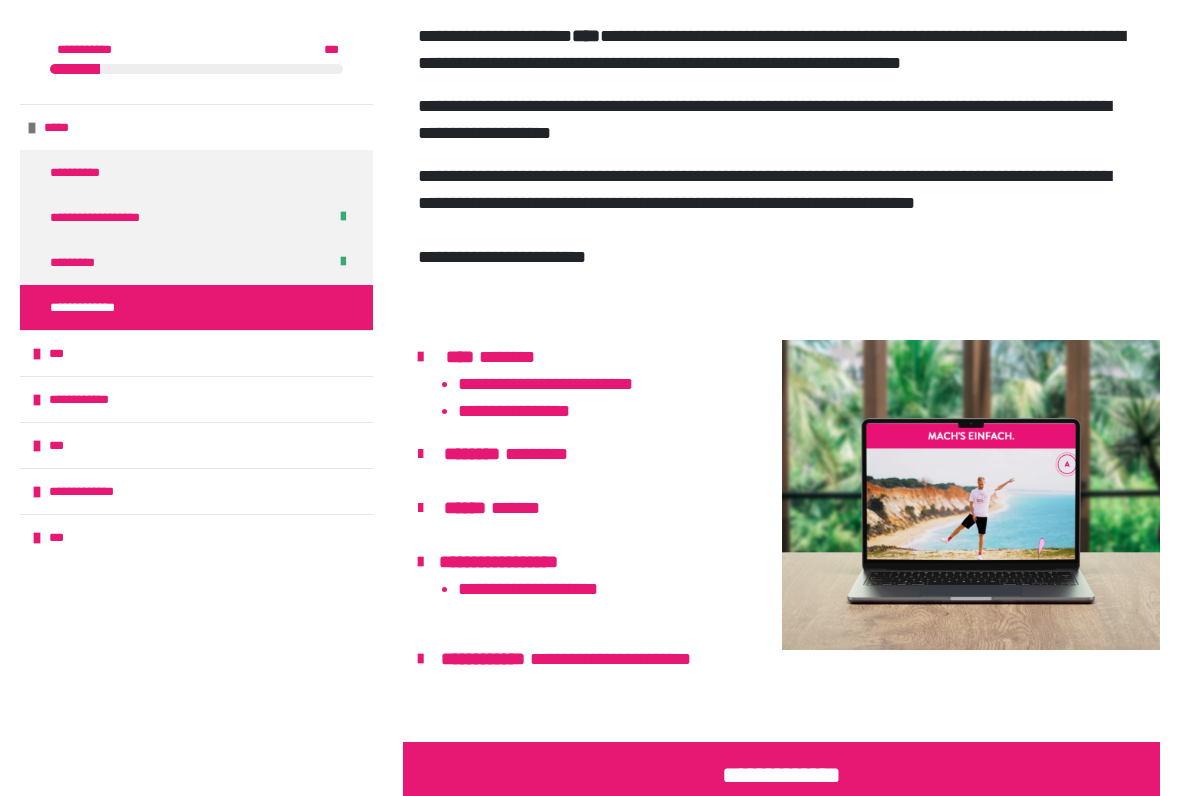 click on "***" at bounding box center (196, 353) 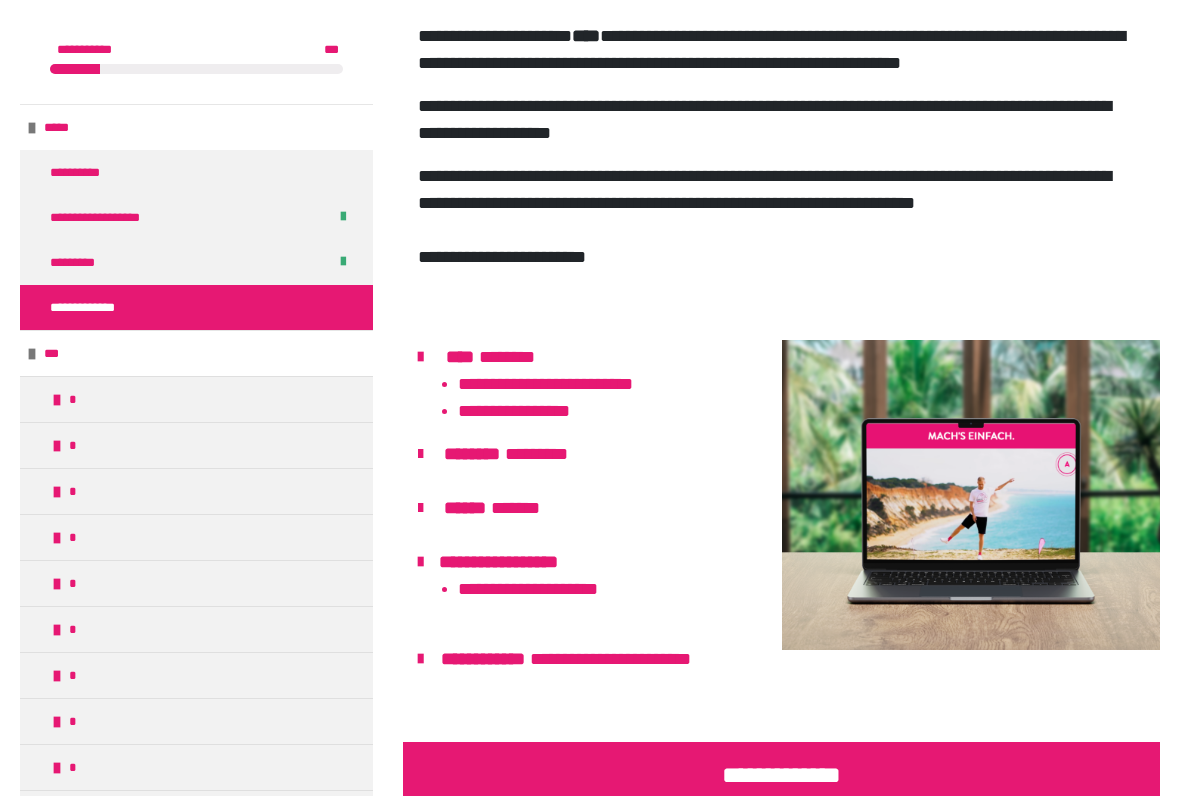 click on "*" at bounding box center (196, 399) 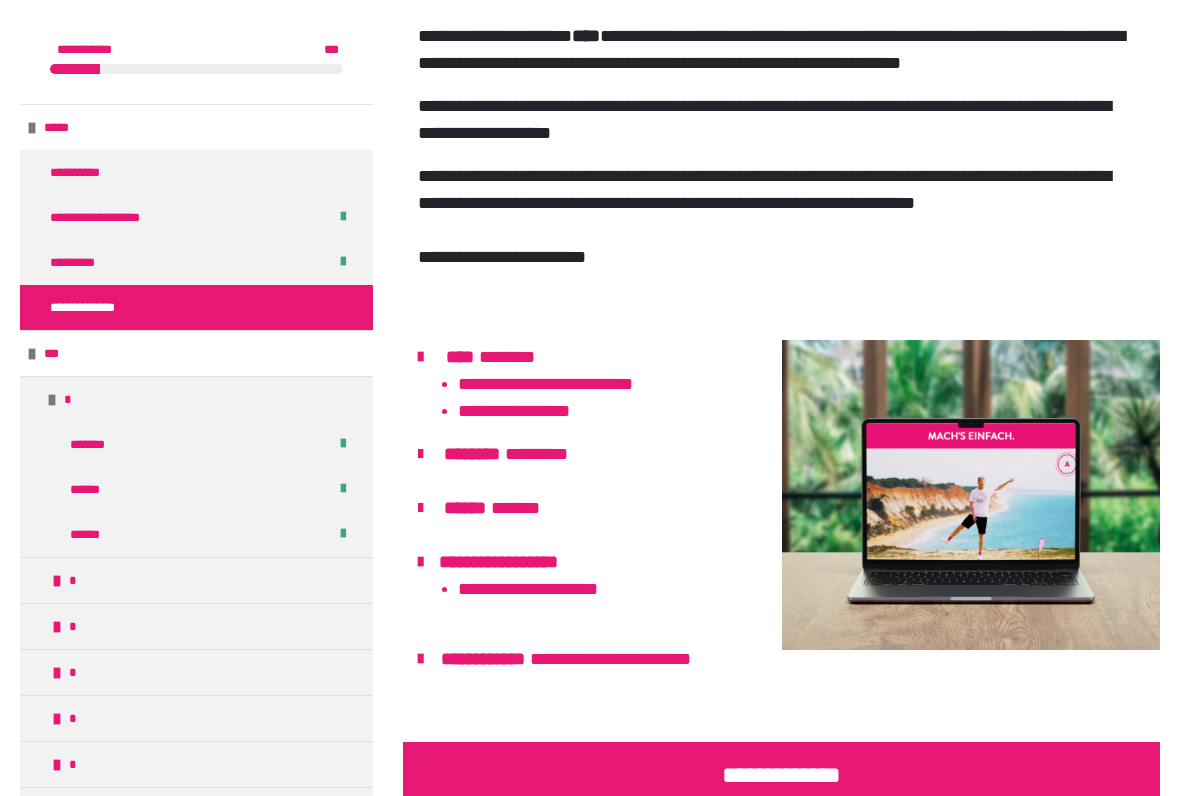 click on "*******" at bounding box center (196, 444) 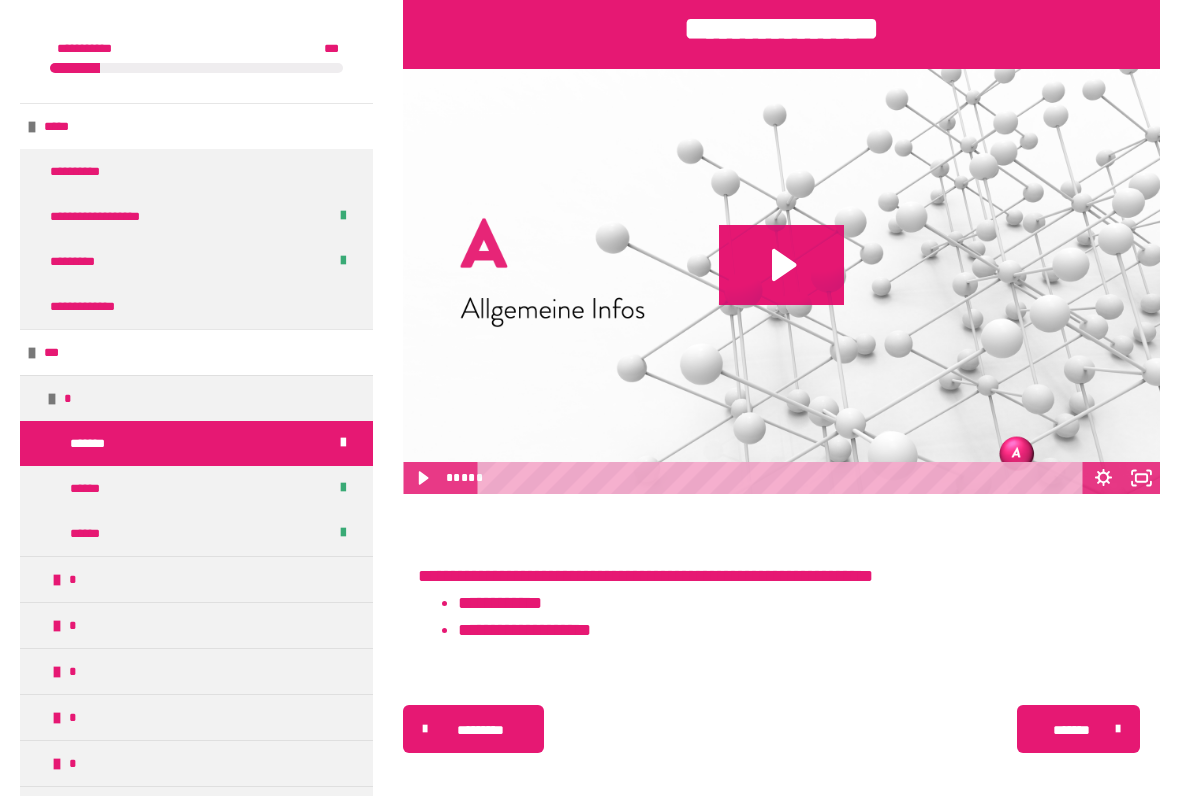 scroll, scrollTop: 974, scrollLeft: 0, axis: vertical 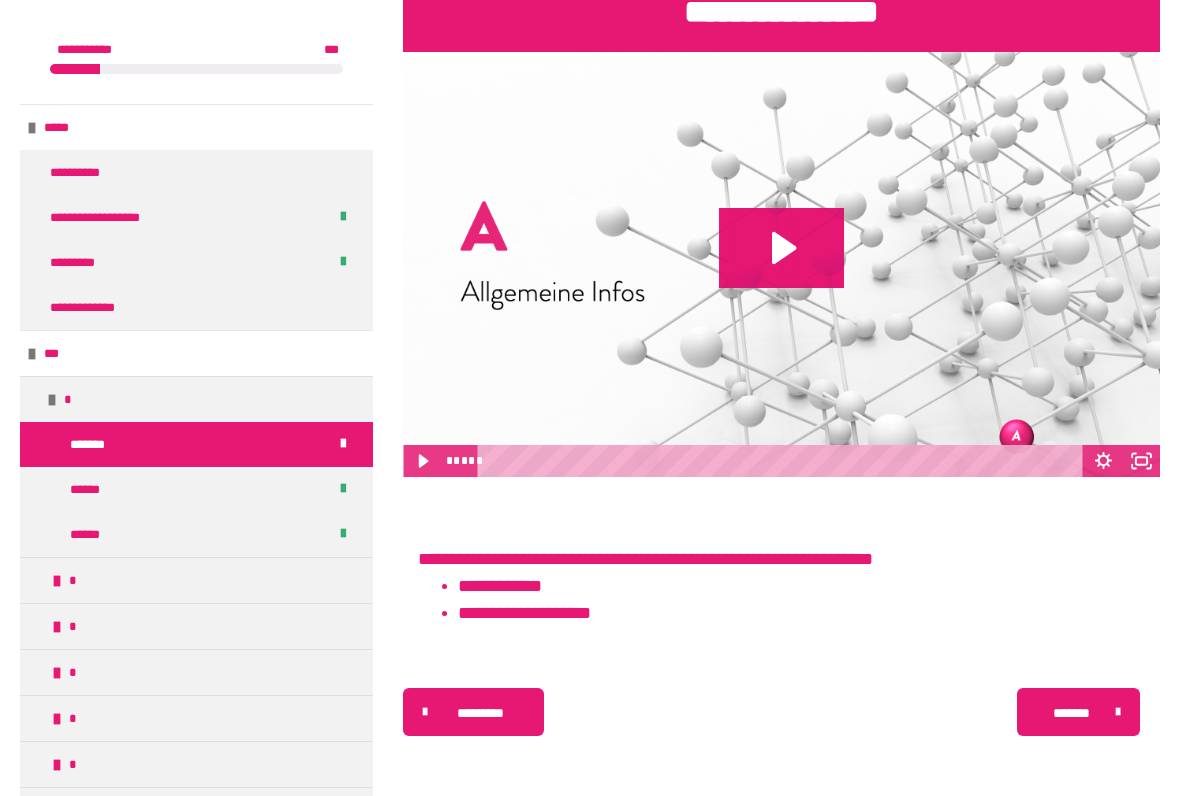 click on "*******" at bounding box center [1071, 713] 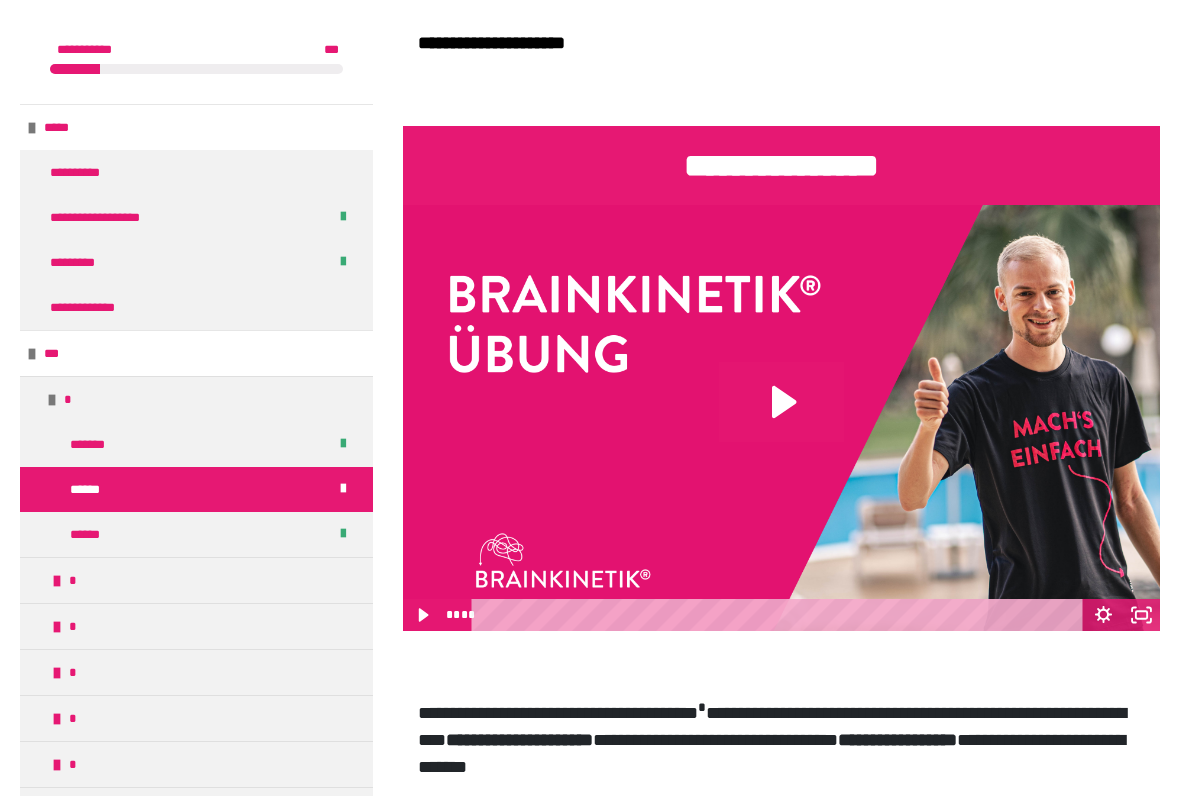 scroll, scrollTop: 587, scrollLeft: 0, axis: vertical 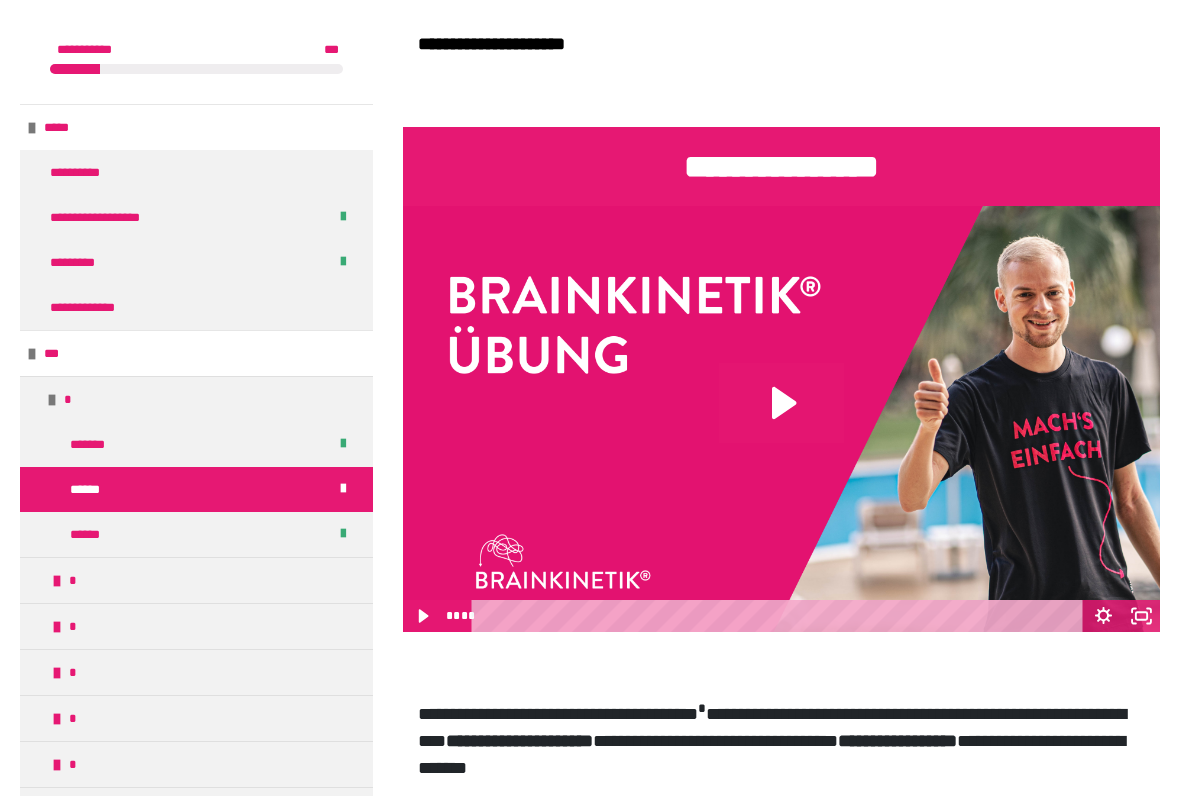 click 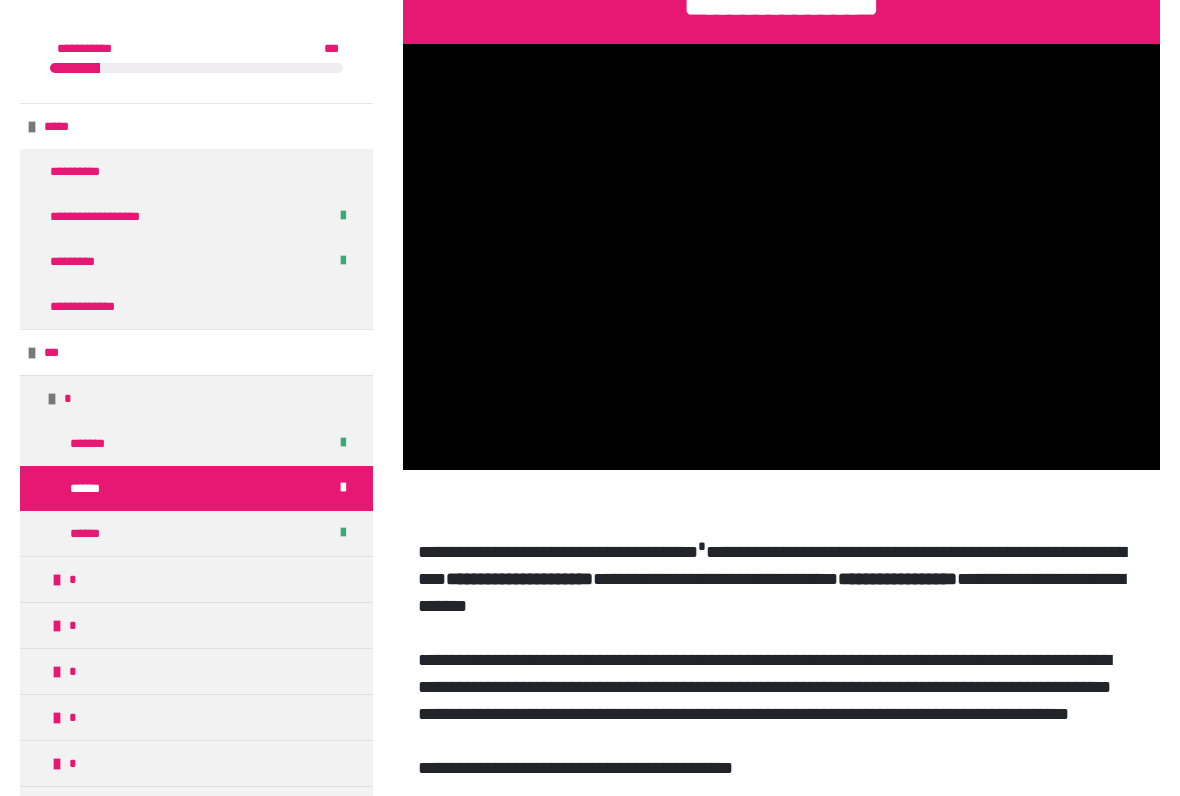 scroll, scrollTop: 750, scrollLeft: 0, axis: vertical 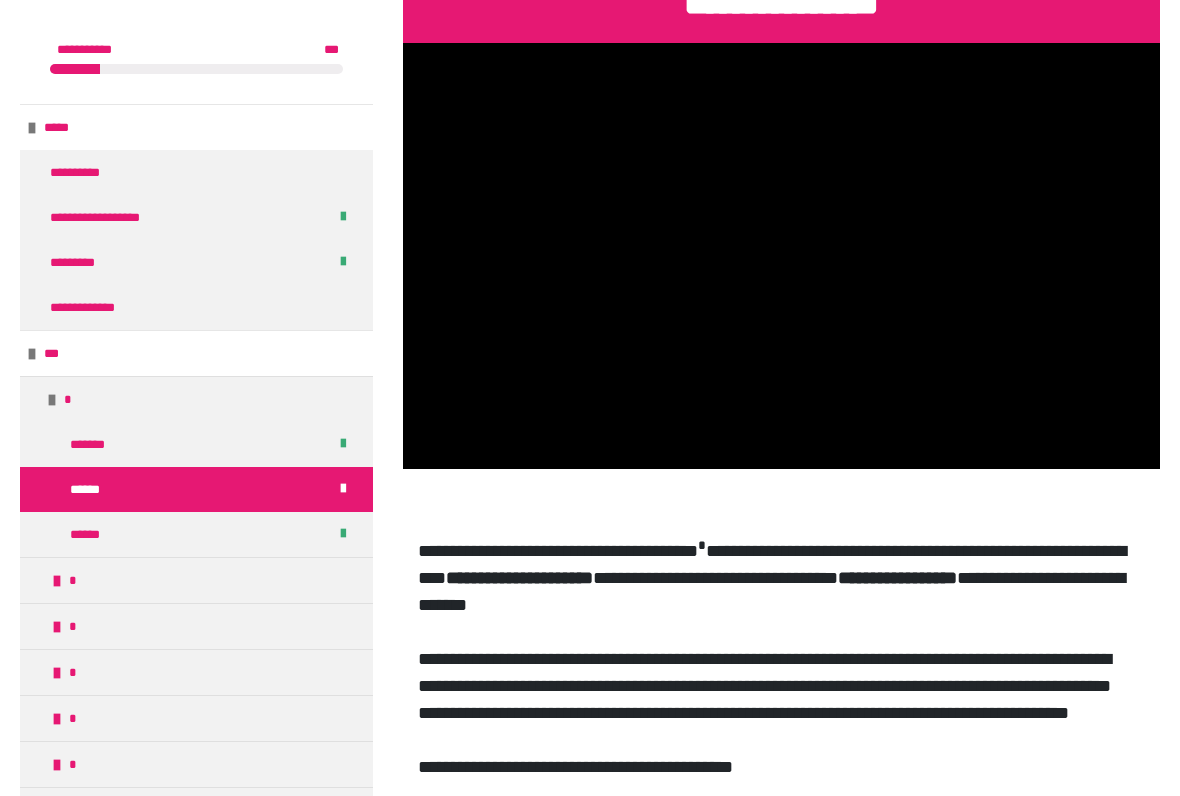 click at bounding box center [781, 256] 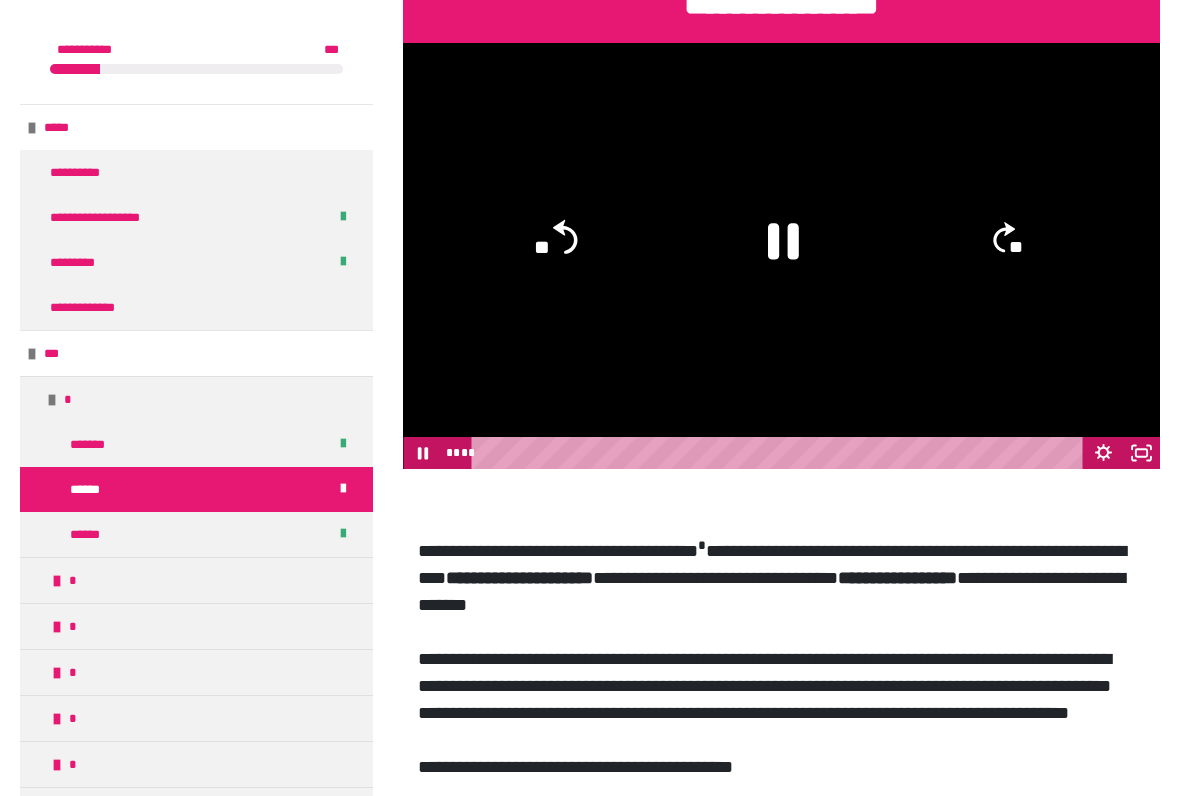 click on "**" 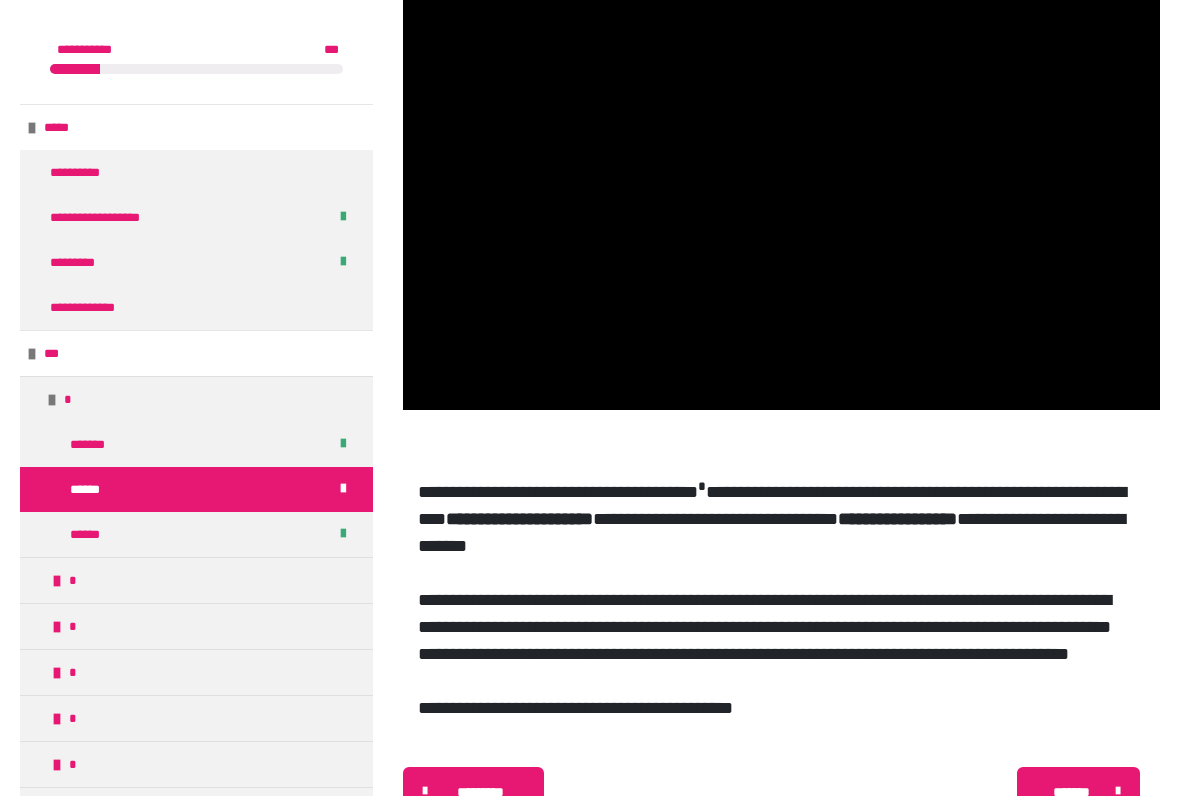 scroll, scrollTop: 914, scrollLeft: 0, axis: vertical 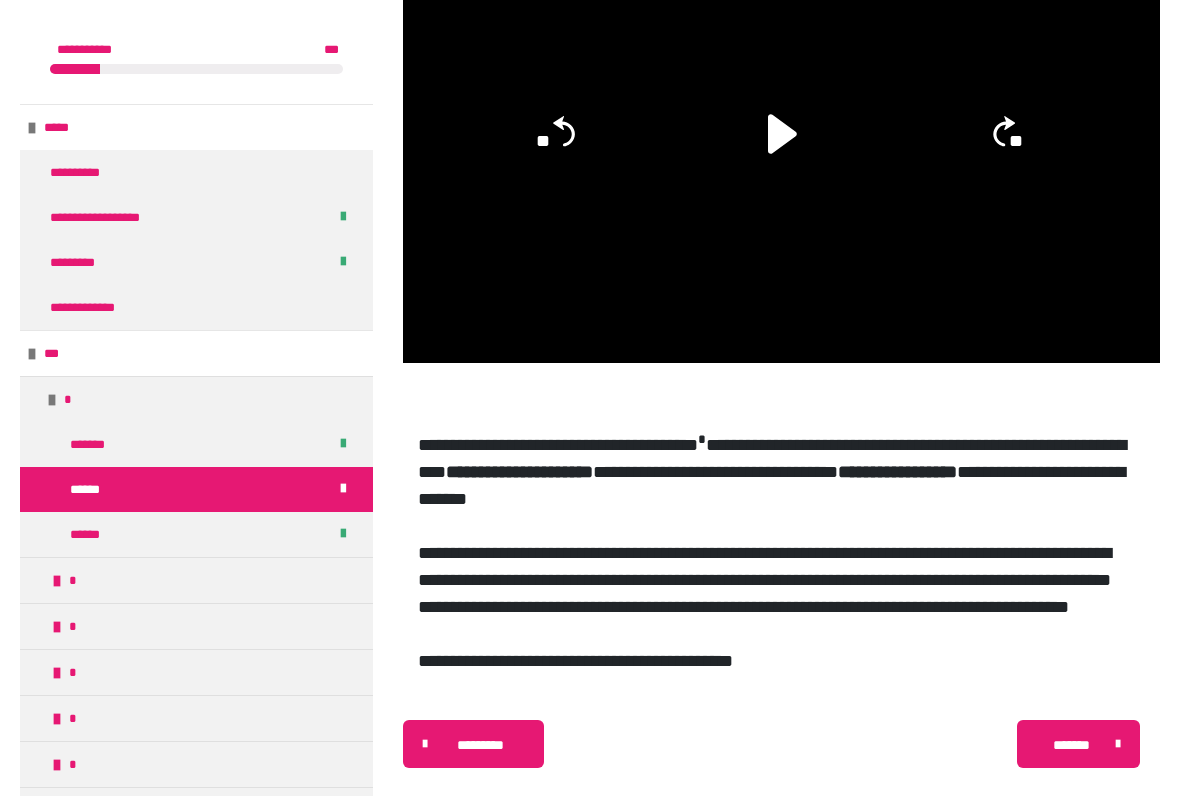 click on "*******" at bounding box center [1078, 744] 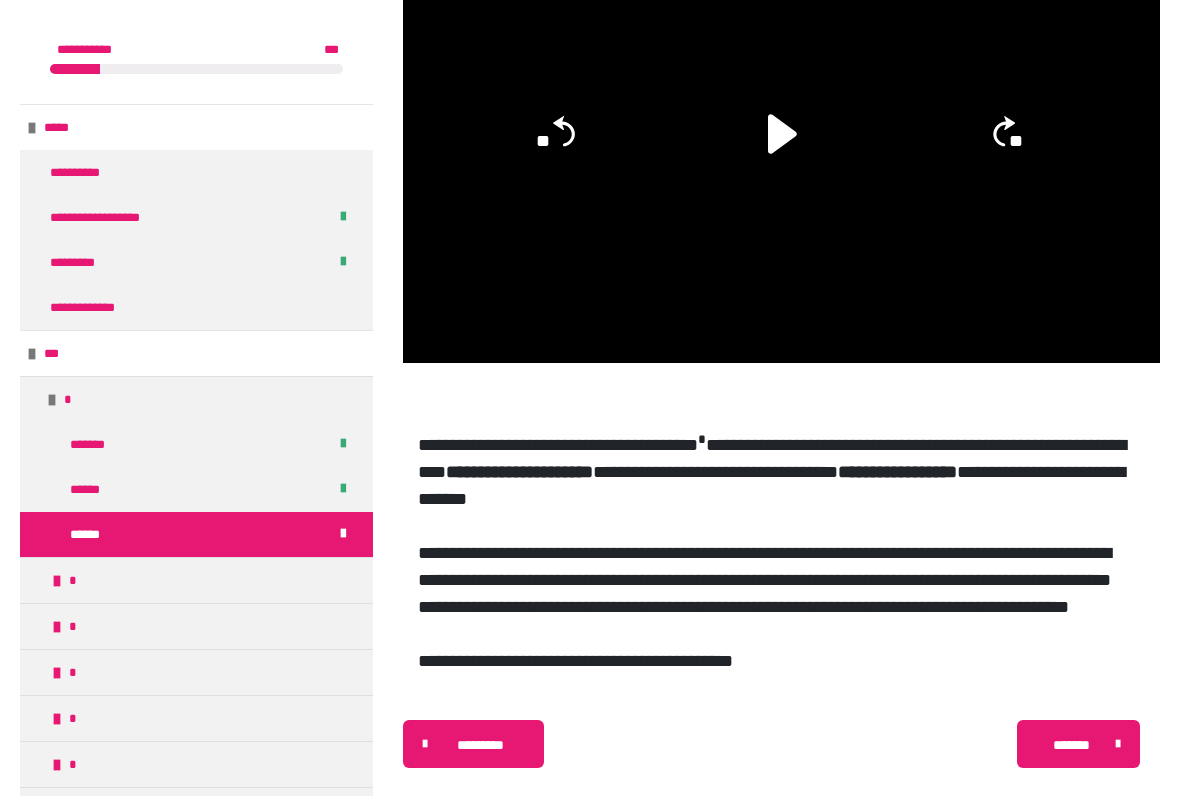 scroll, scrollTop: 750, scrollLeft: 0, axis: vertical 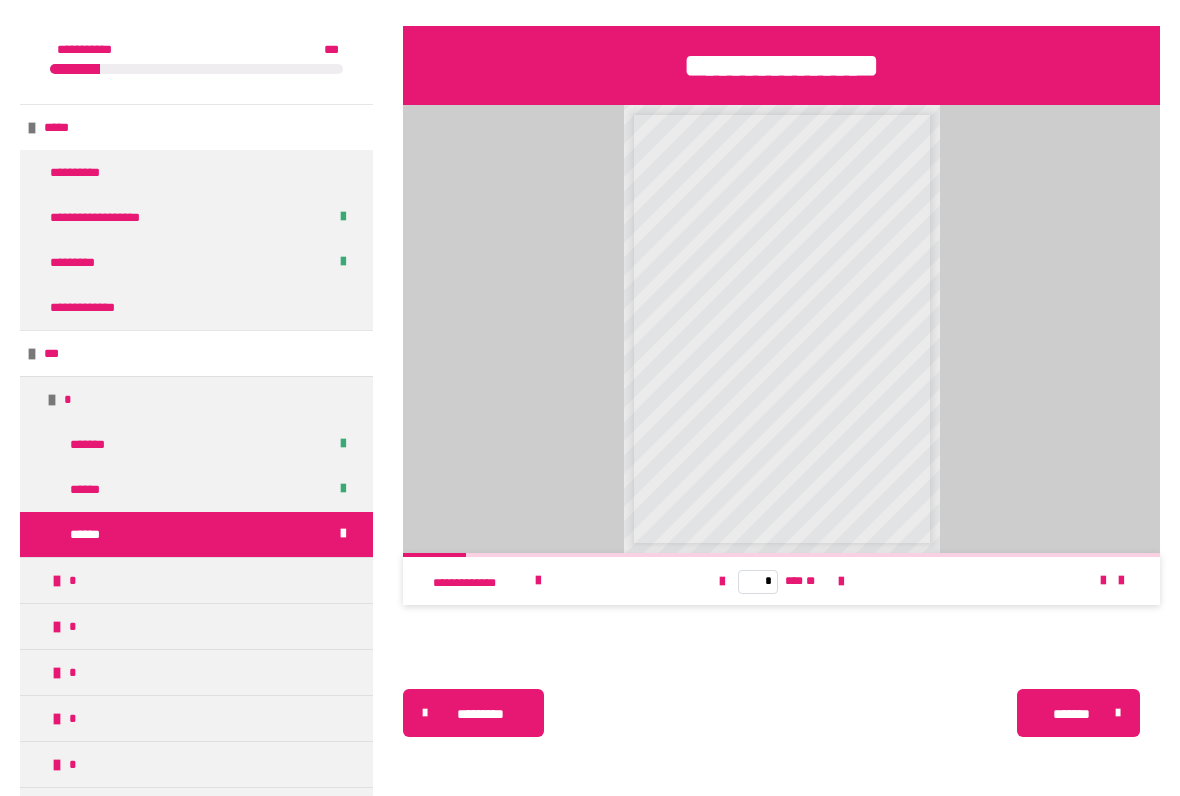click on "*******" at bounding box center [1071, 714] 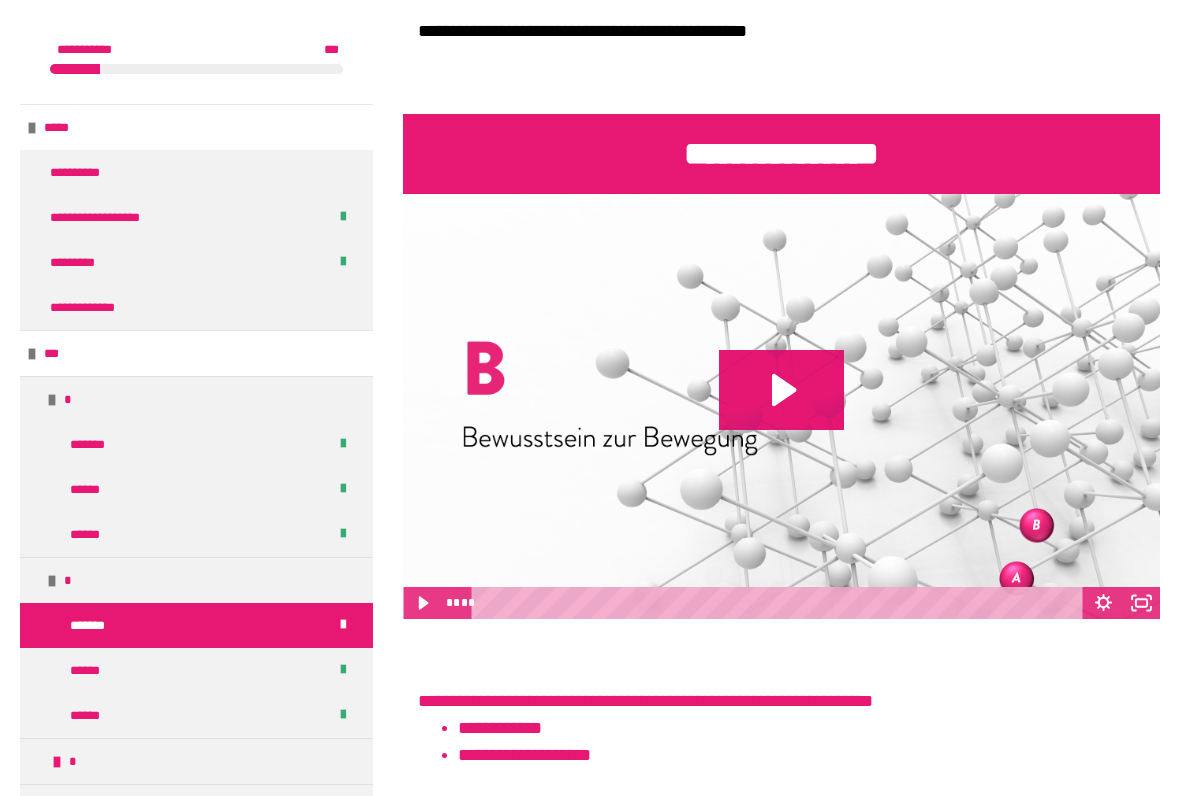 scroll, scrollTop: 860, scrollLeft: 0, axis: vertical 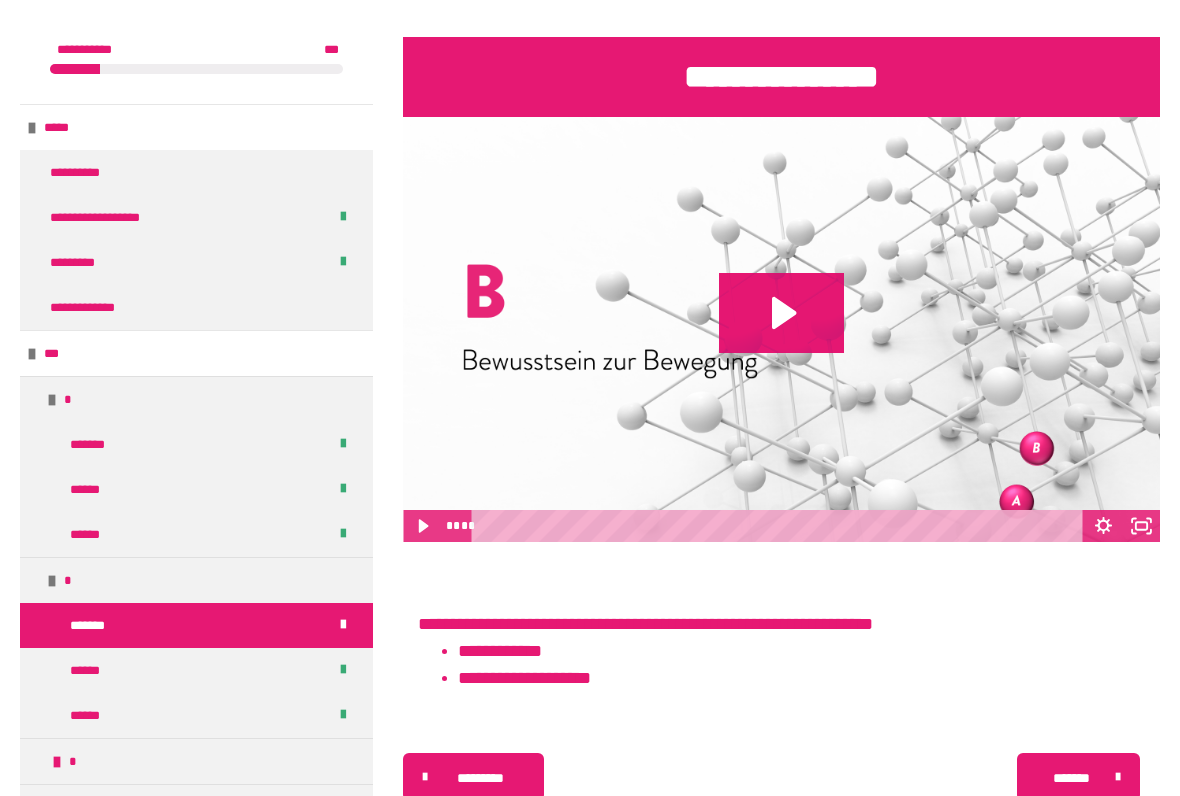 click 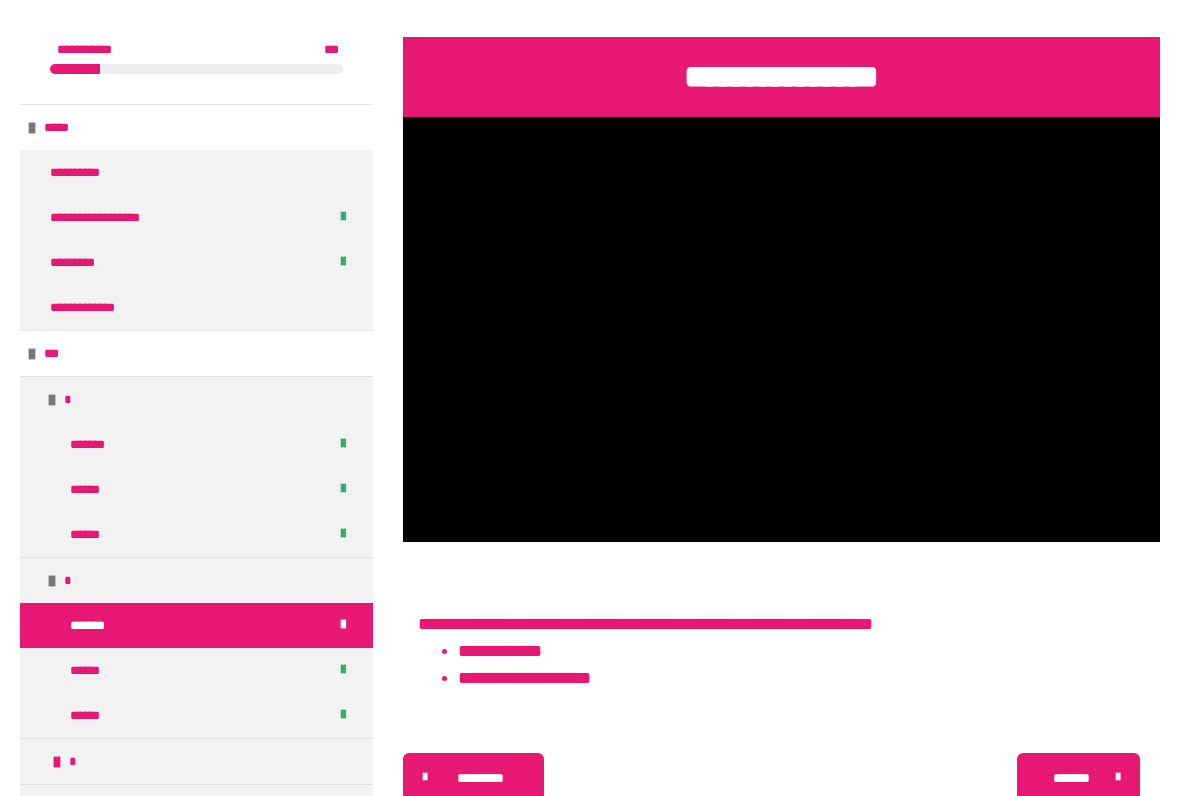 click on "*******" at bounding box center (1071, 778) 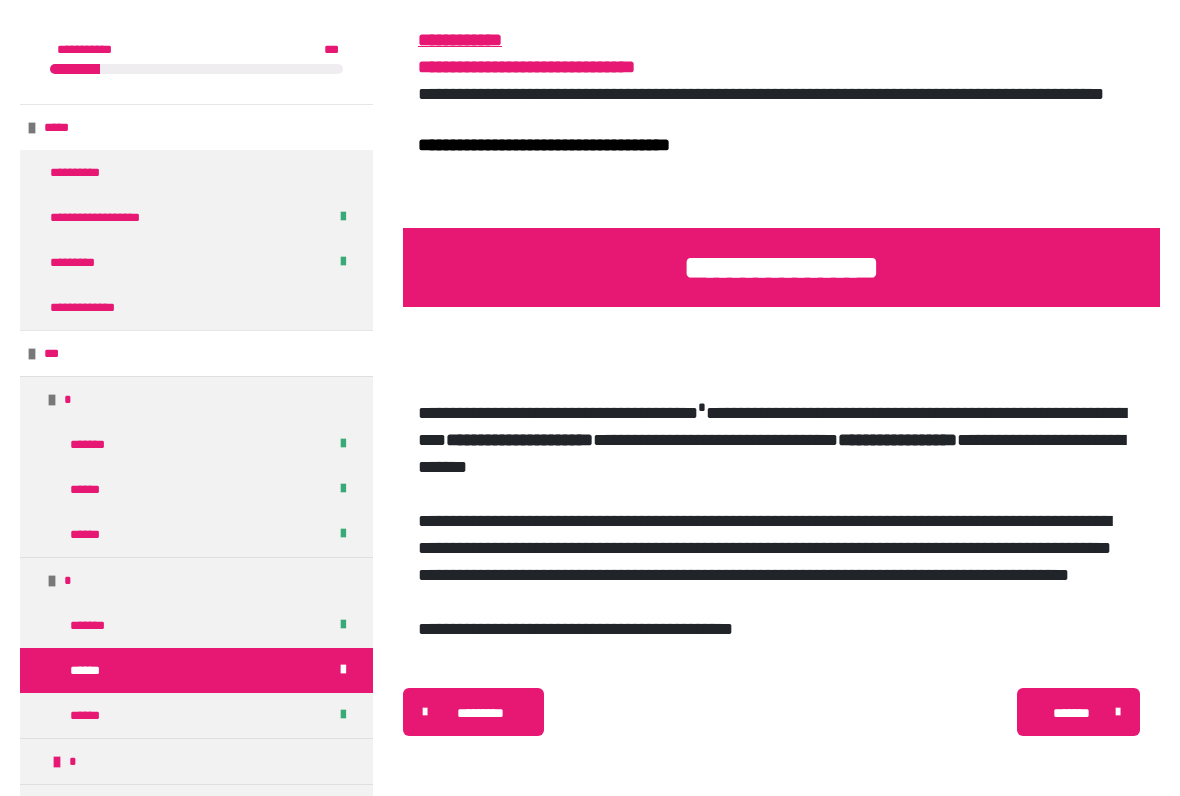 scroll, scrollTop: 614, scrollLeft: 0, axis: vertical 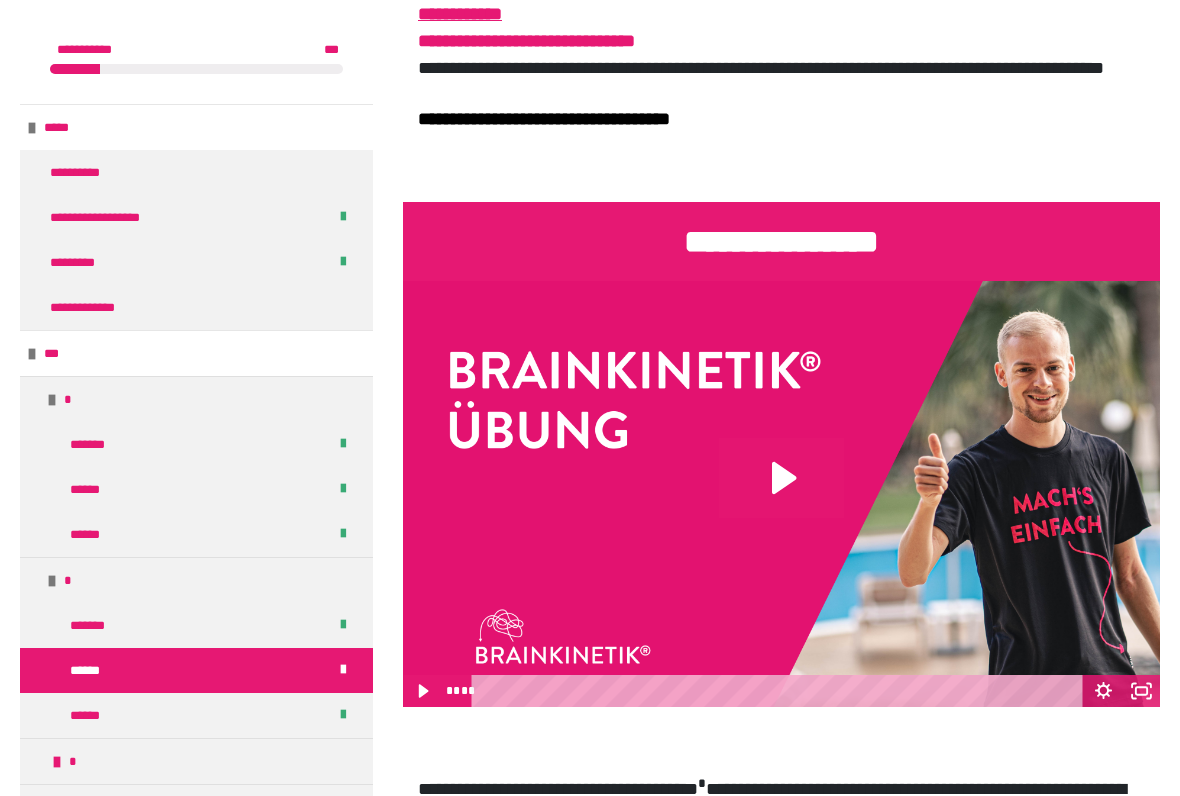 click 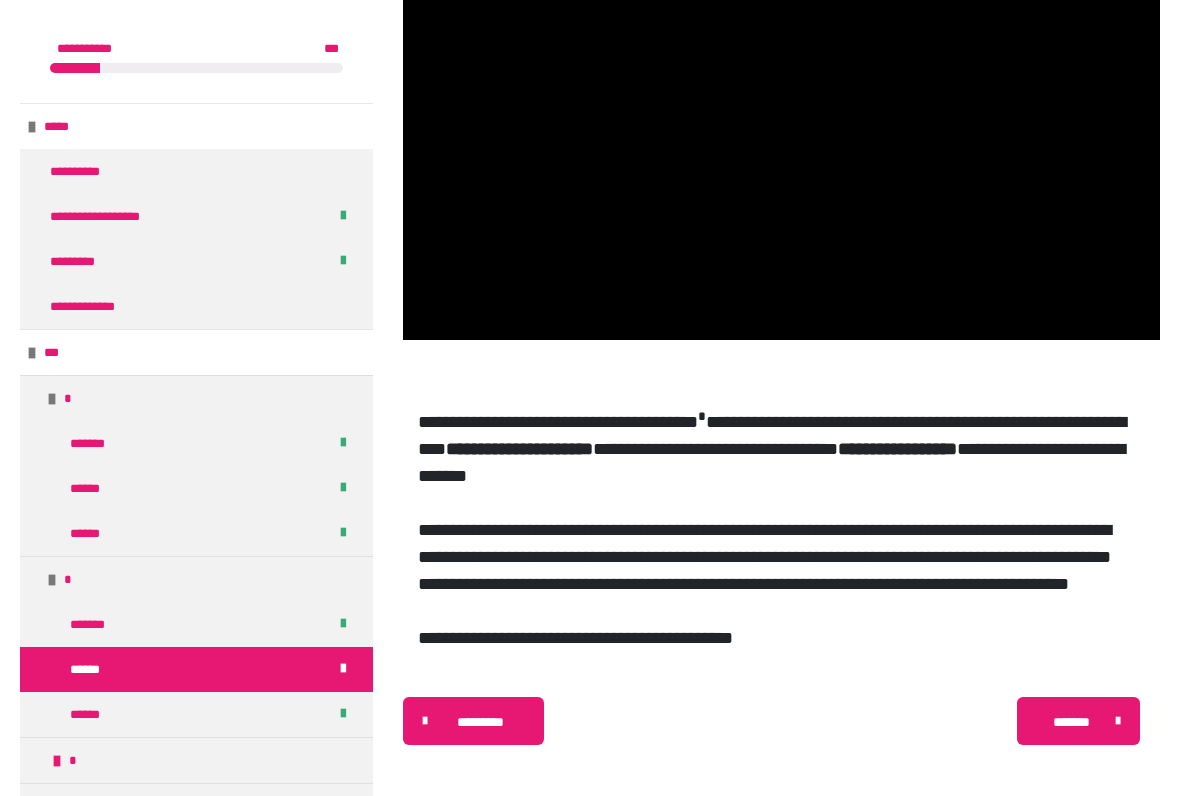 scroll, scrollTop: 1016, scrollLeft: 0, axis: vertical 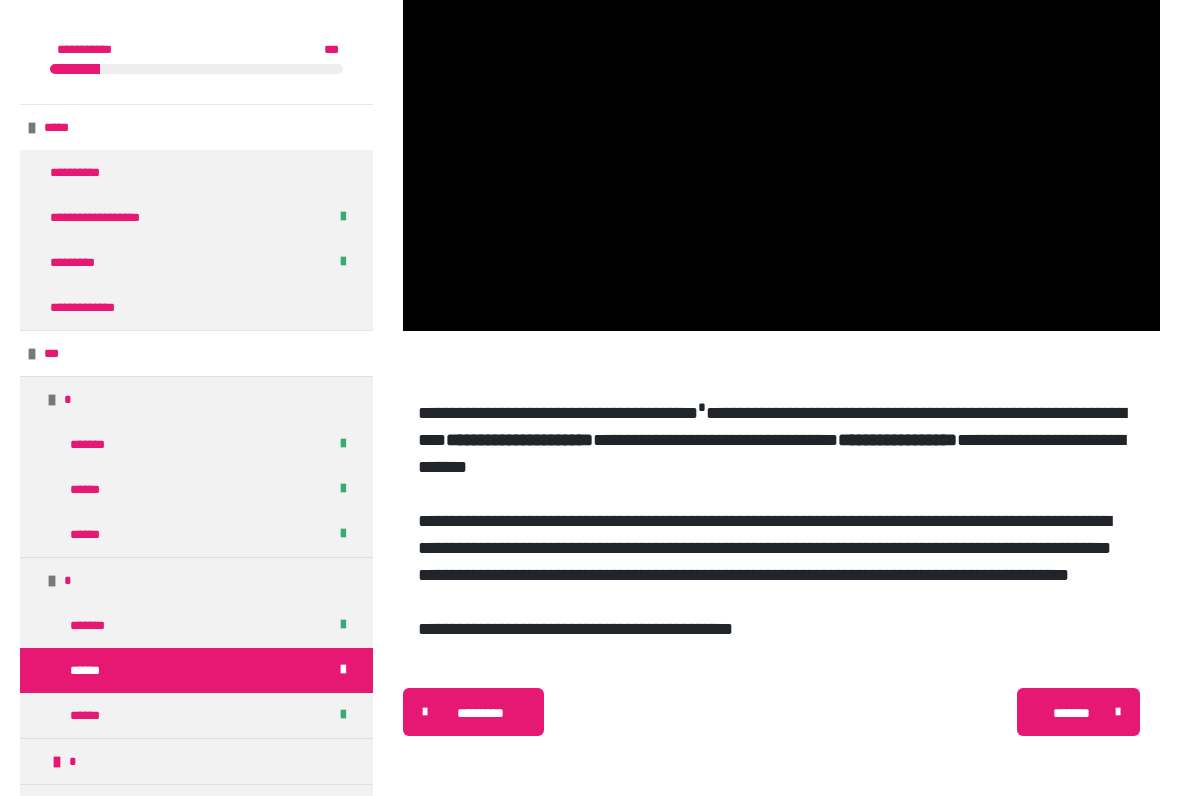click on "*******" at bounding box center [1071, 713] 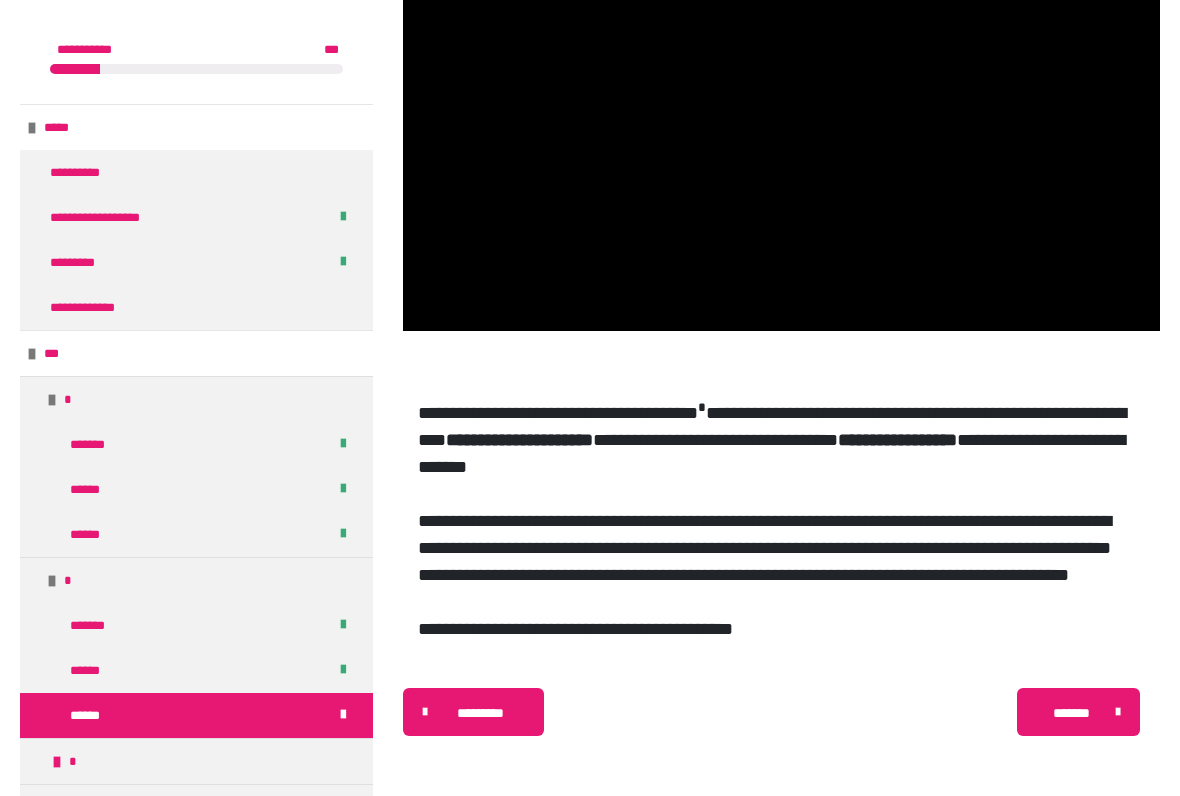 scroll, scrollTop: 796, scrollLeft: 0, axis: vertical 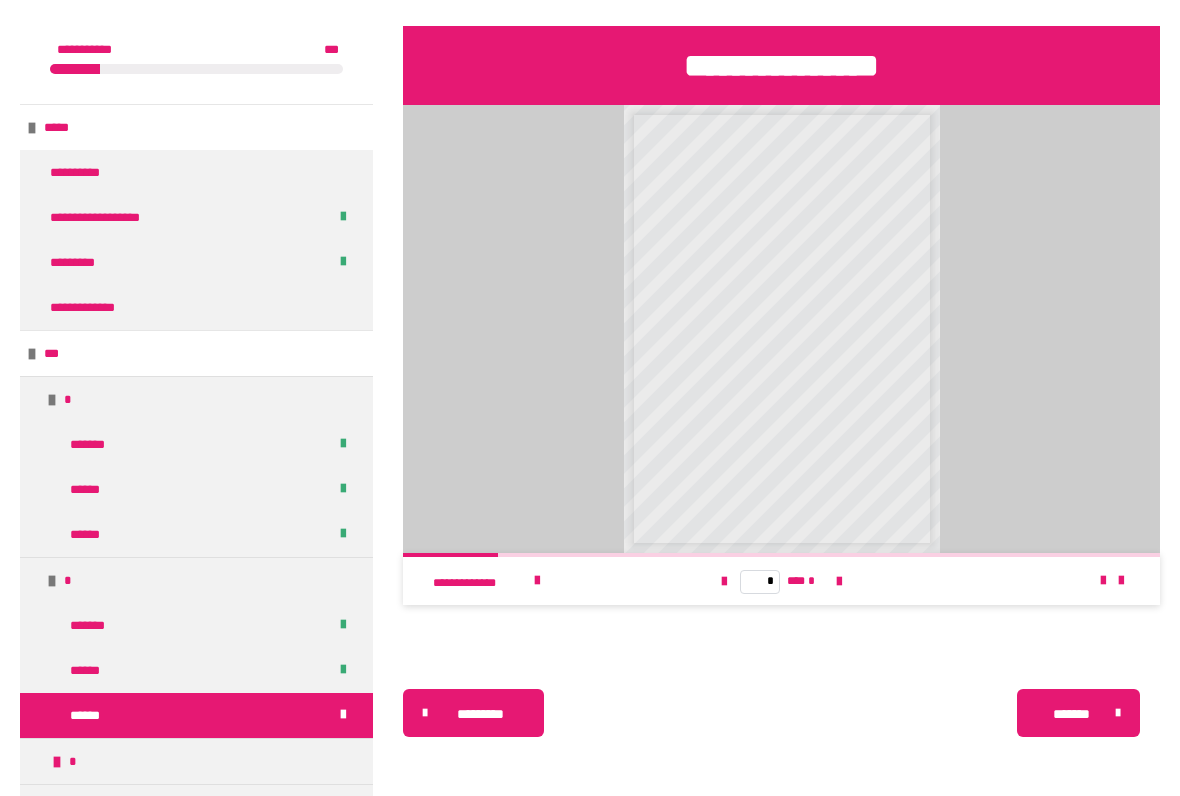 click on "*******" at bounding box center (1071, 714) 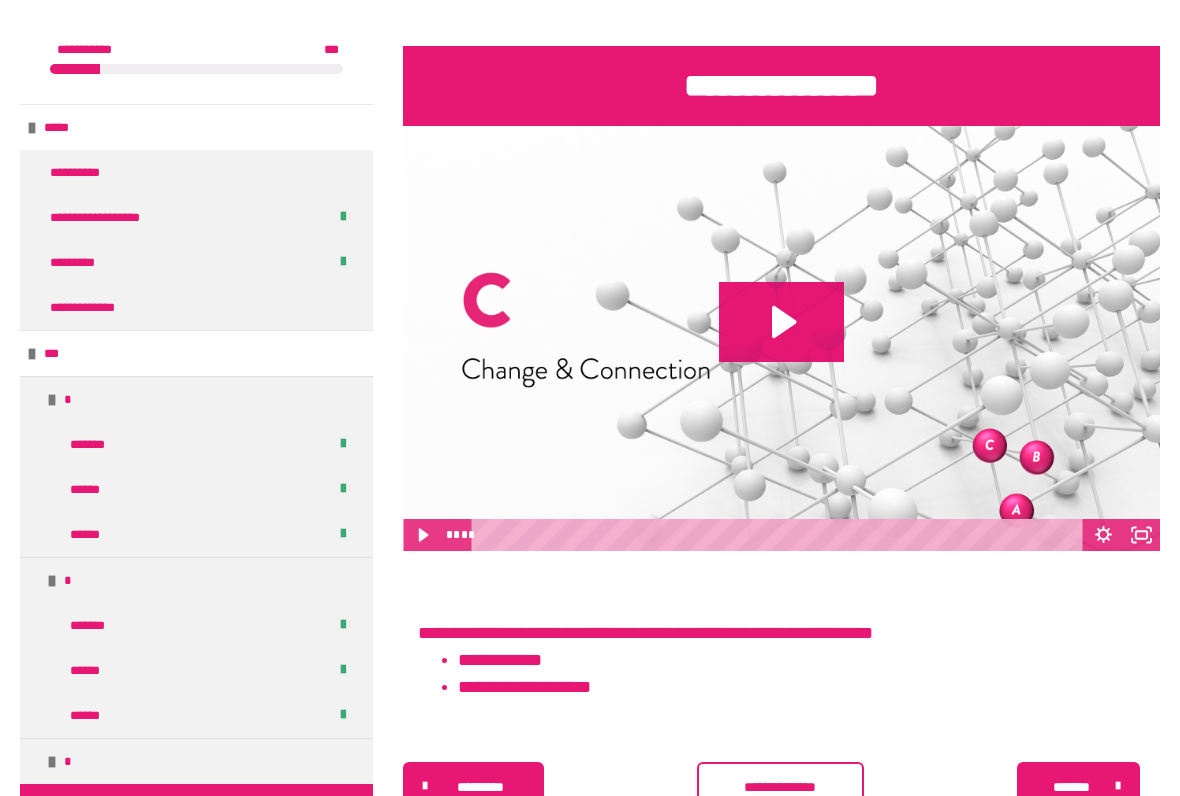 scroll, scrollTop: 782, scrollLeft: 0, axis: vertical 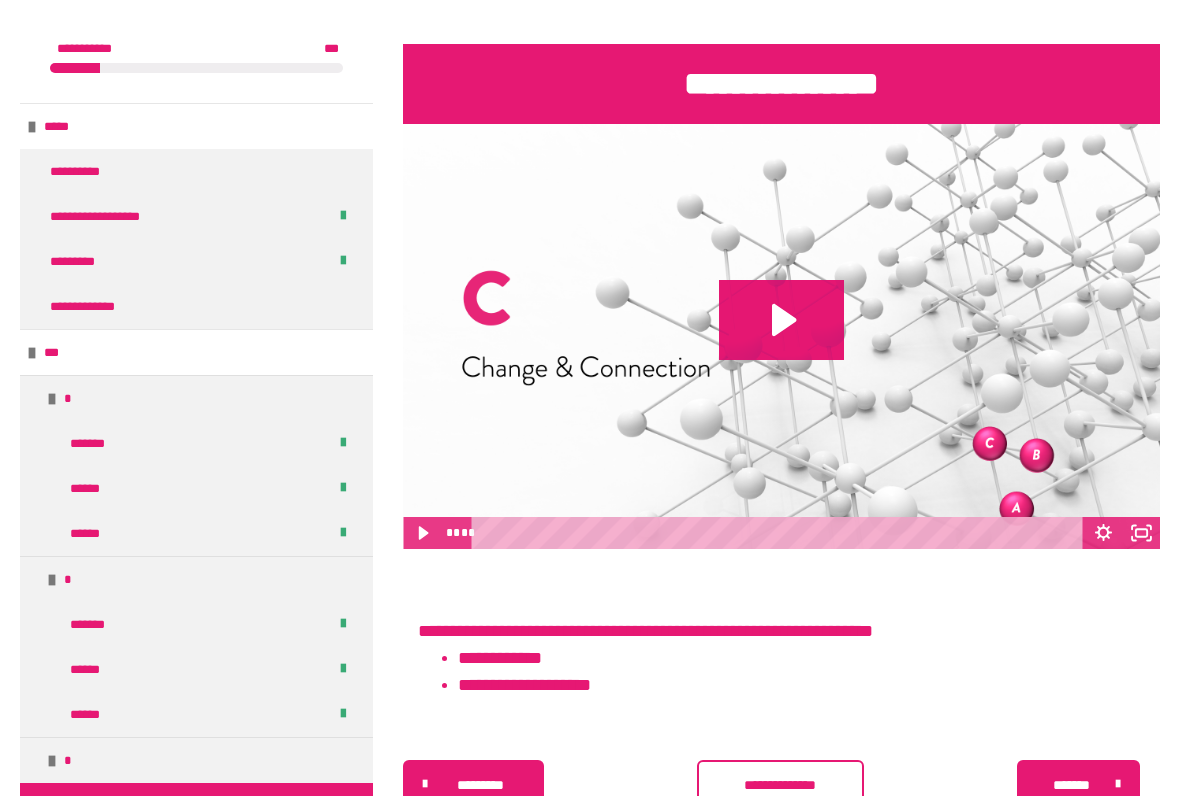 click 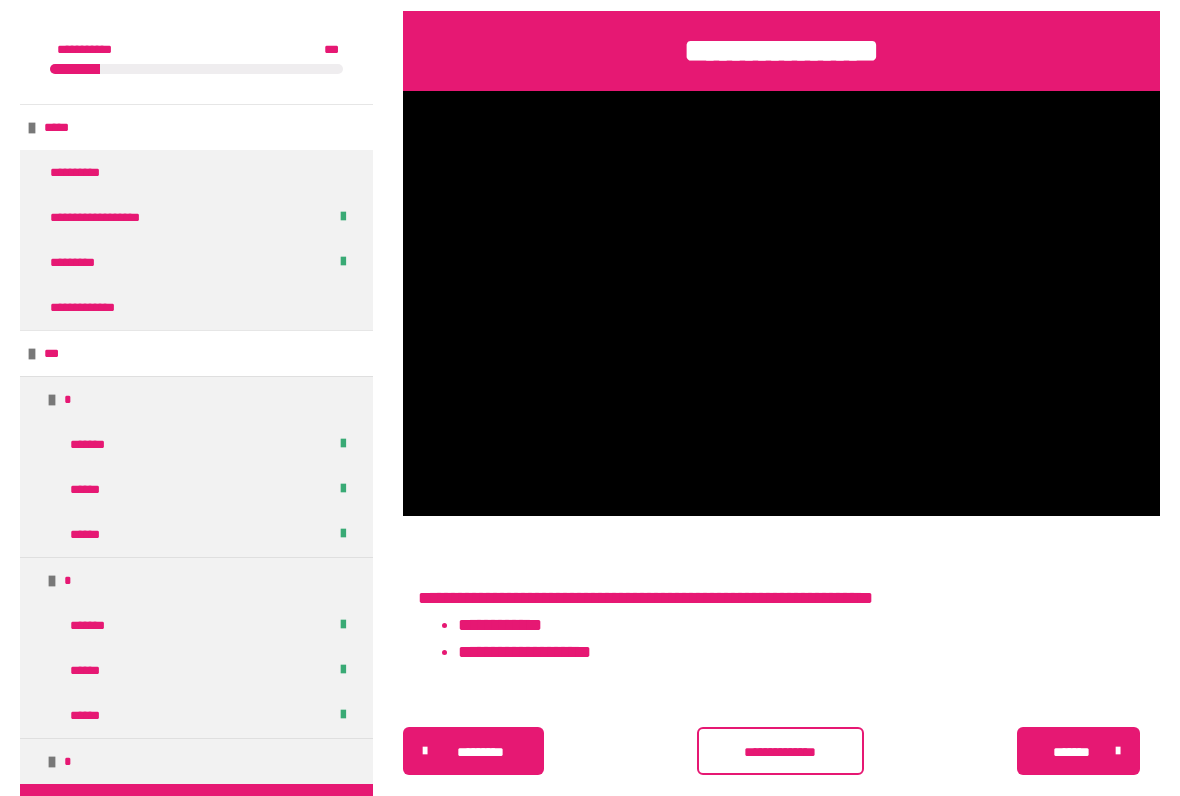 scroll, scrollTop: 855, scrollLeft: 0, axis: vertical 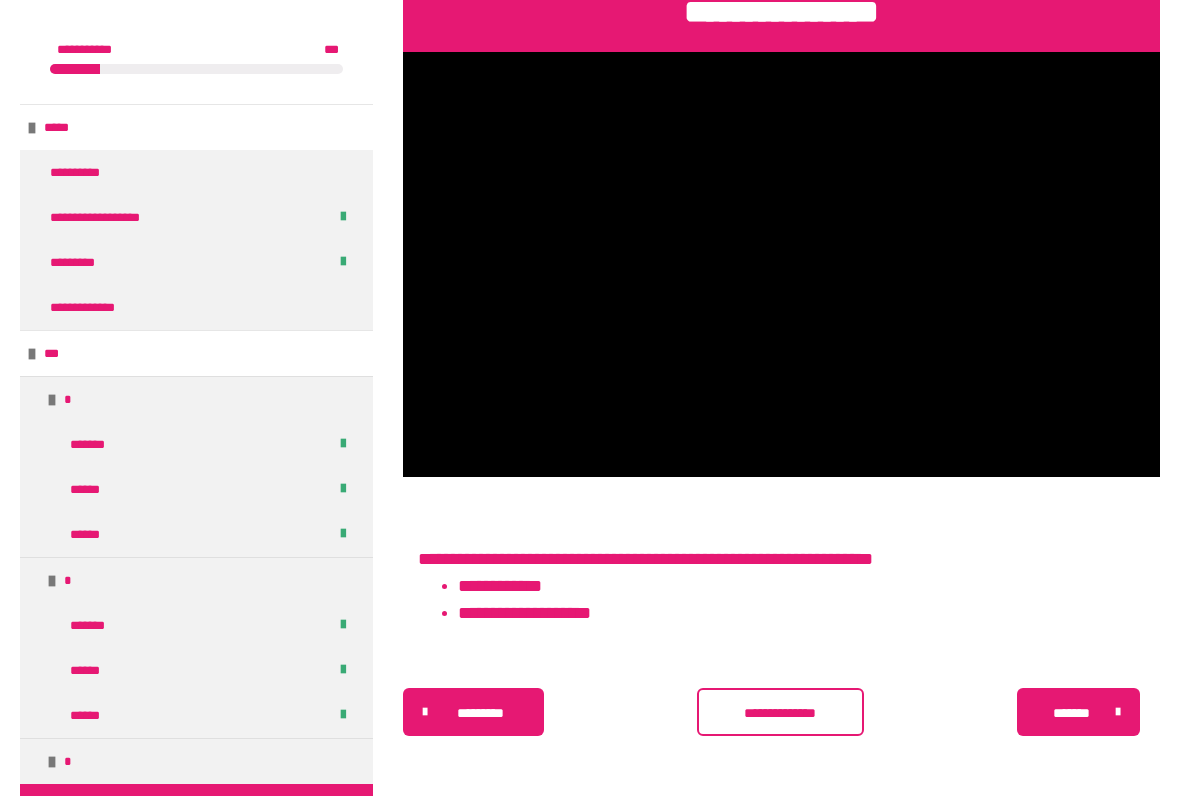 click on "*******" at bounding box center (1071, 713) 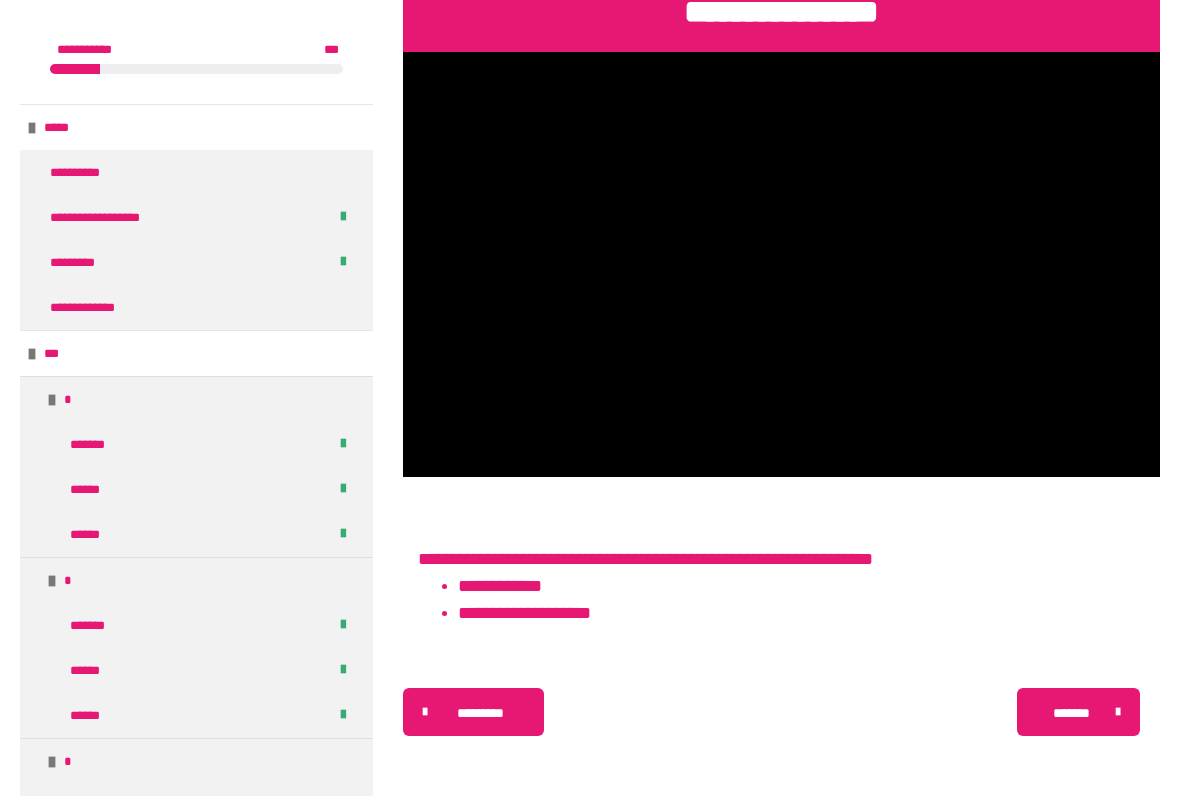 scroll, scrollTop: 641, scrollLeft: 0, axis: vertical 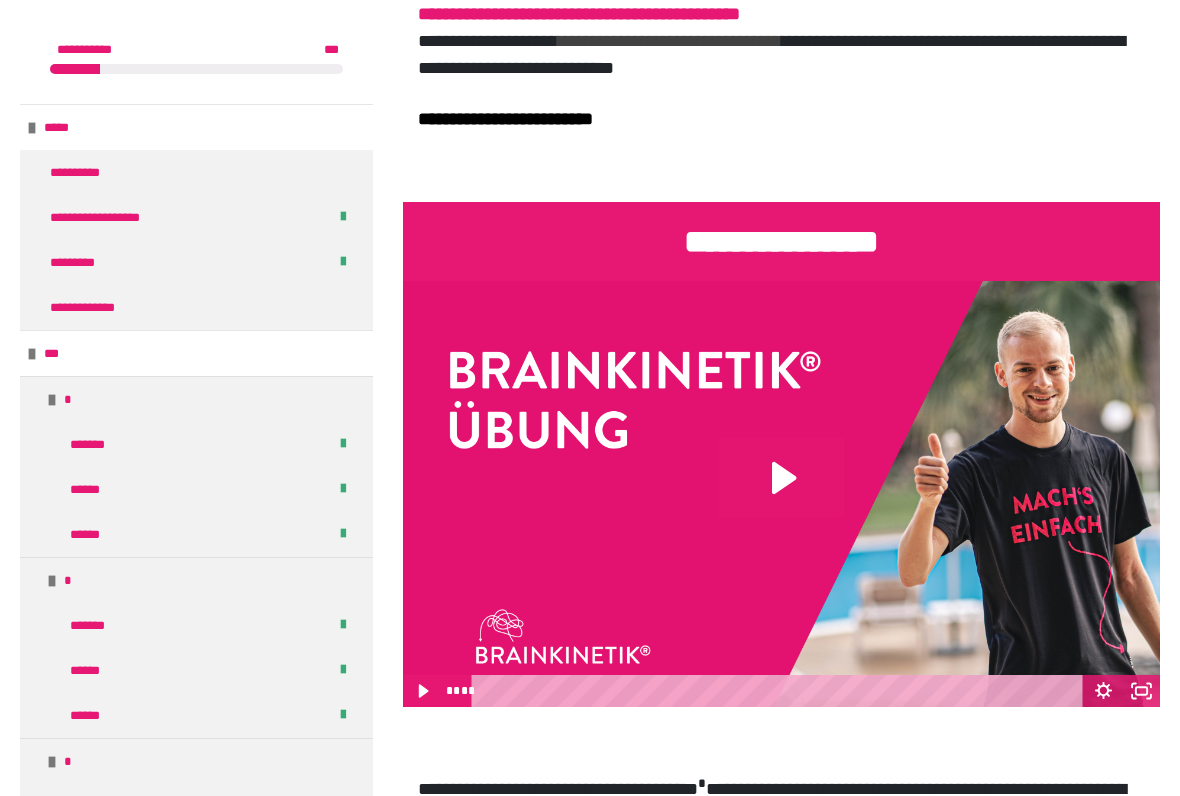 click 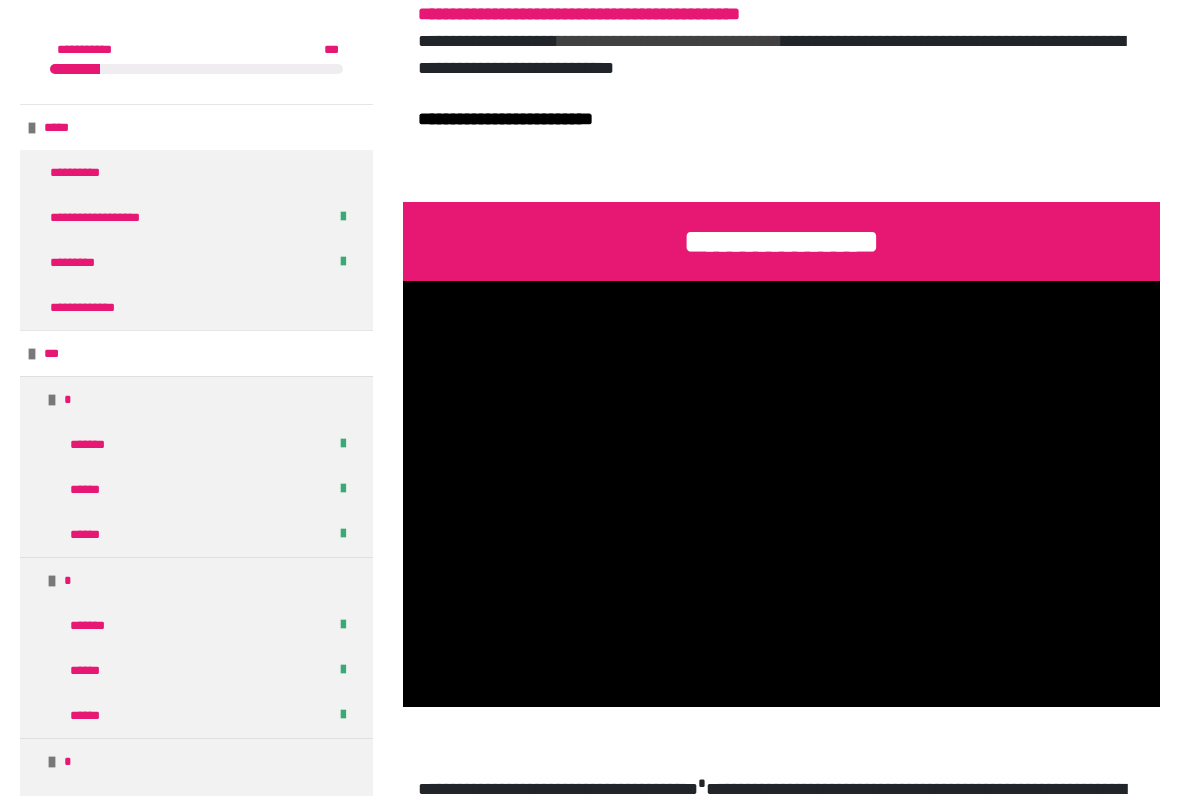 click at bounding box center [781, 494] 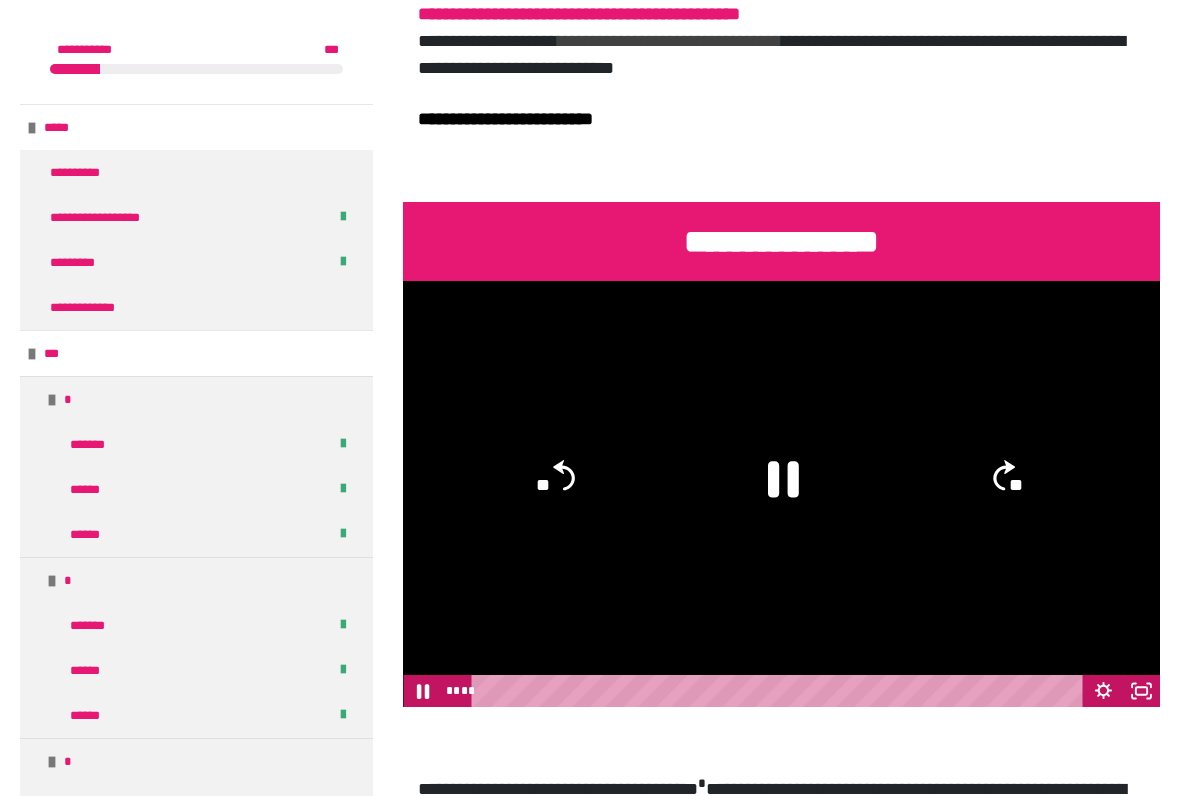 click 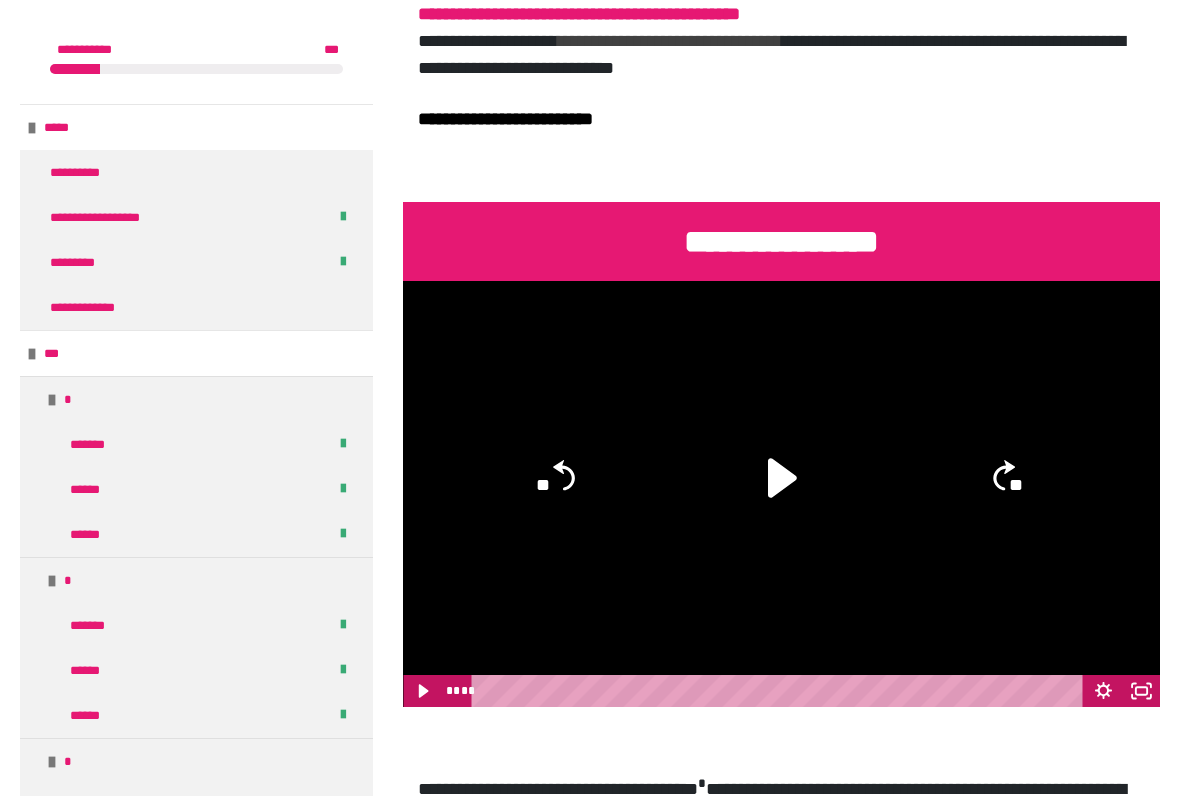 click 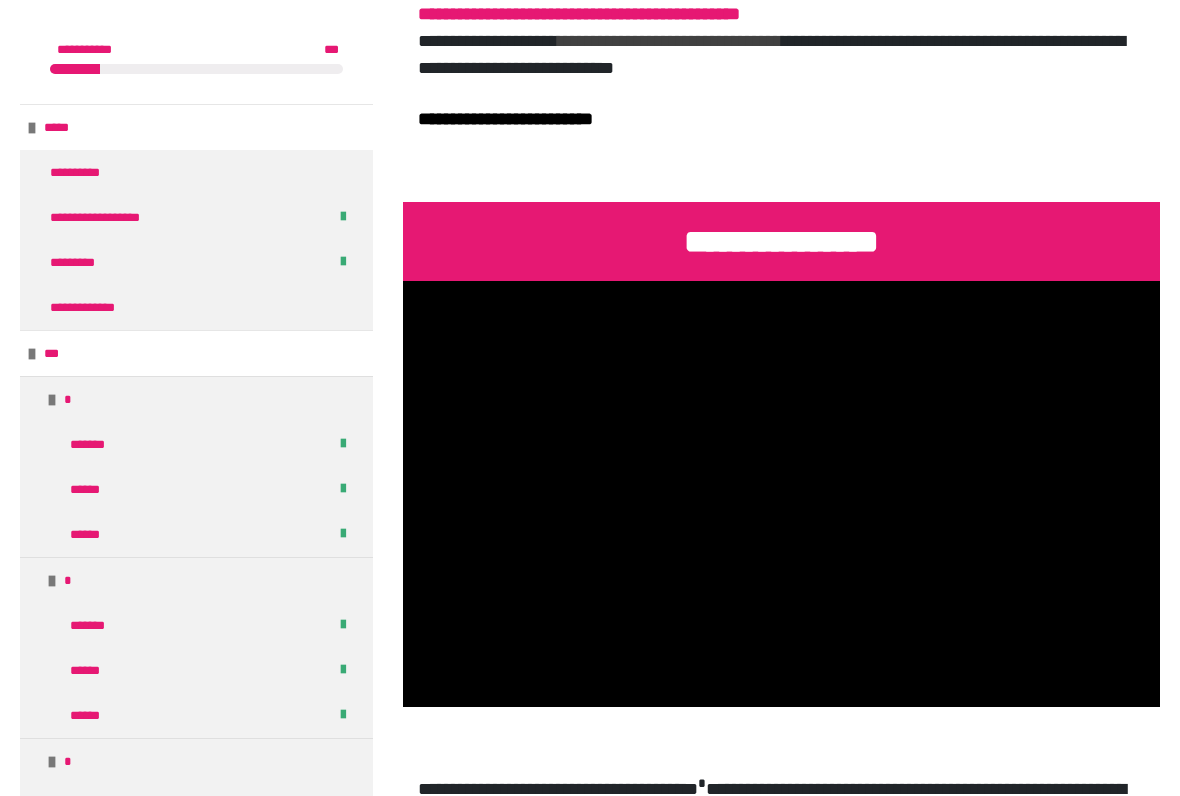 click at bounding box center (781, 494) 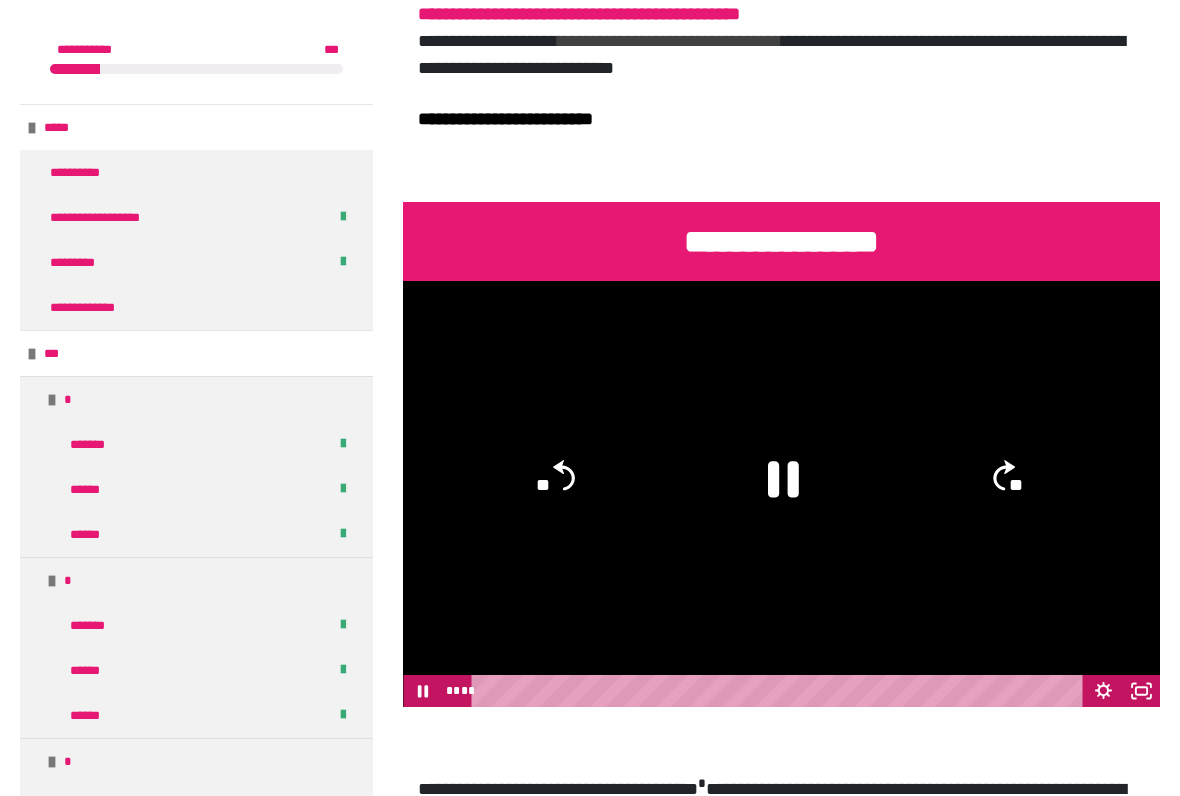 scroll, scrollTop: 638, scrollLeft: 0, axis: vertical 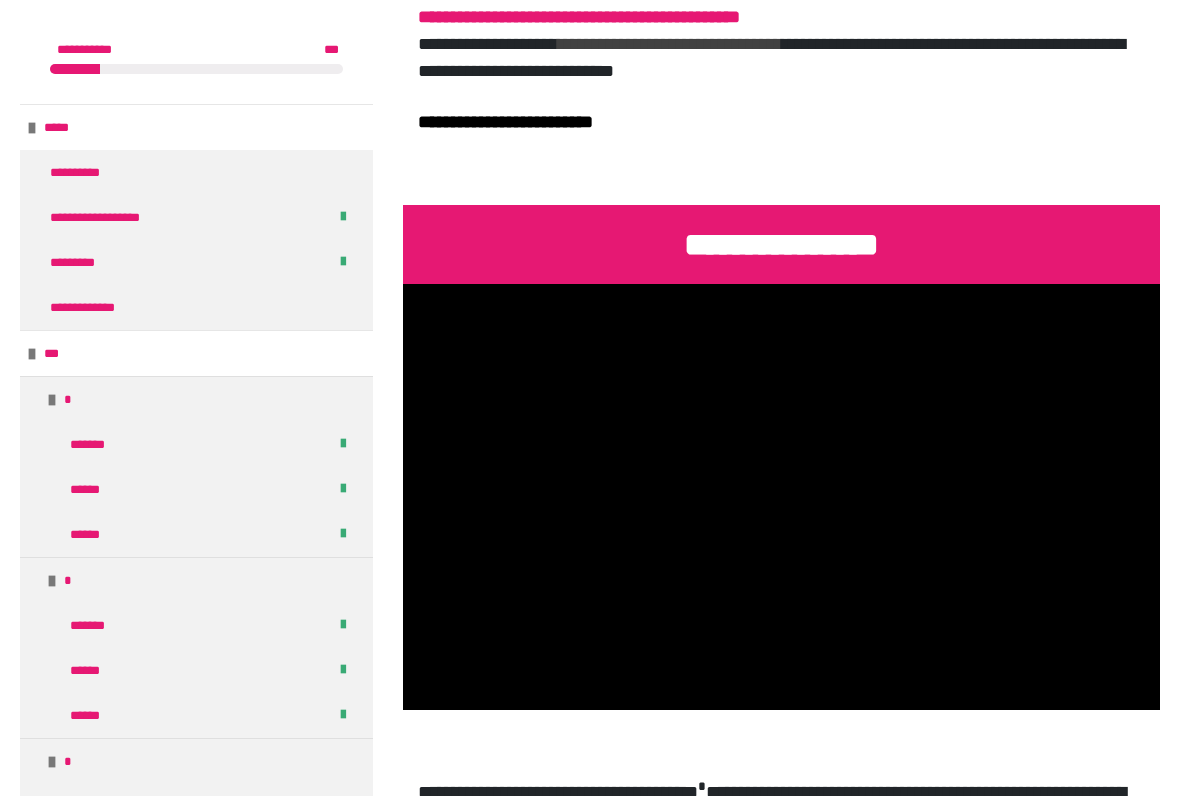 click at bounding box center [781, 497] 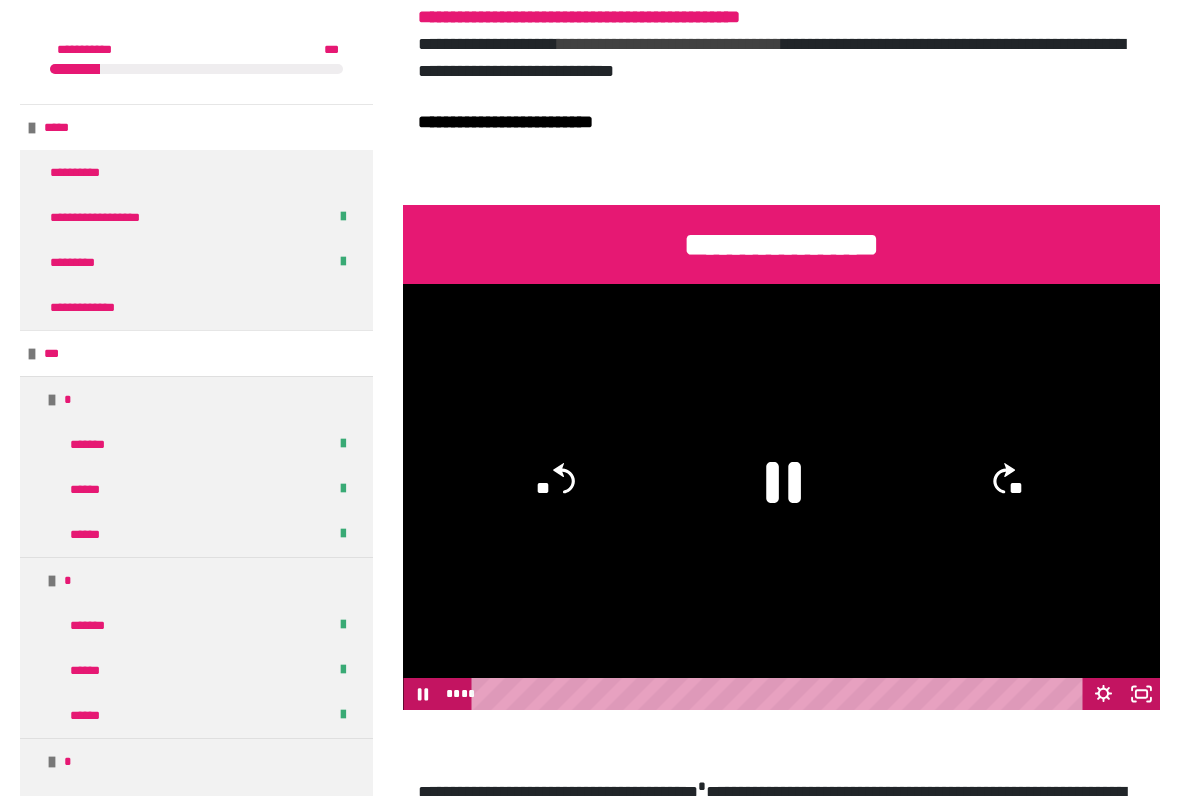 click 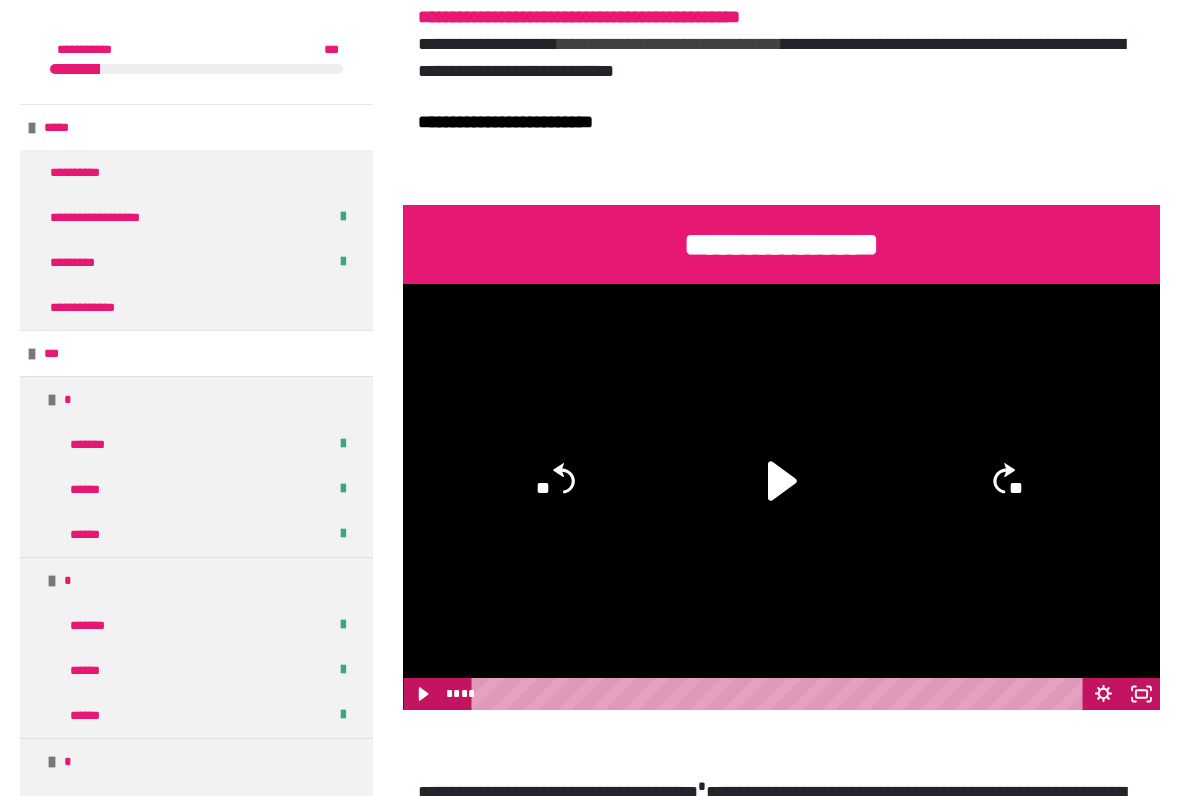 click 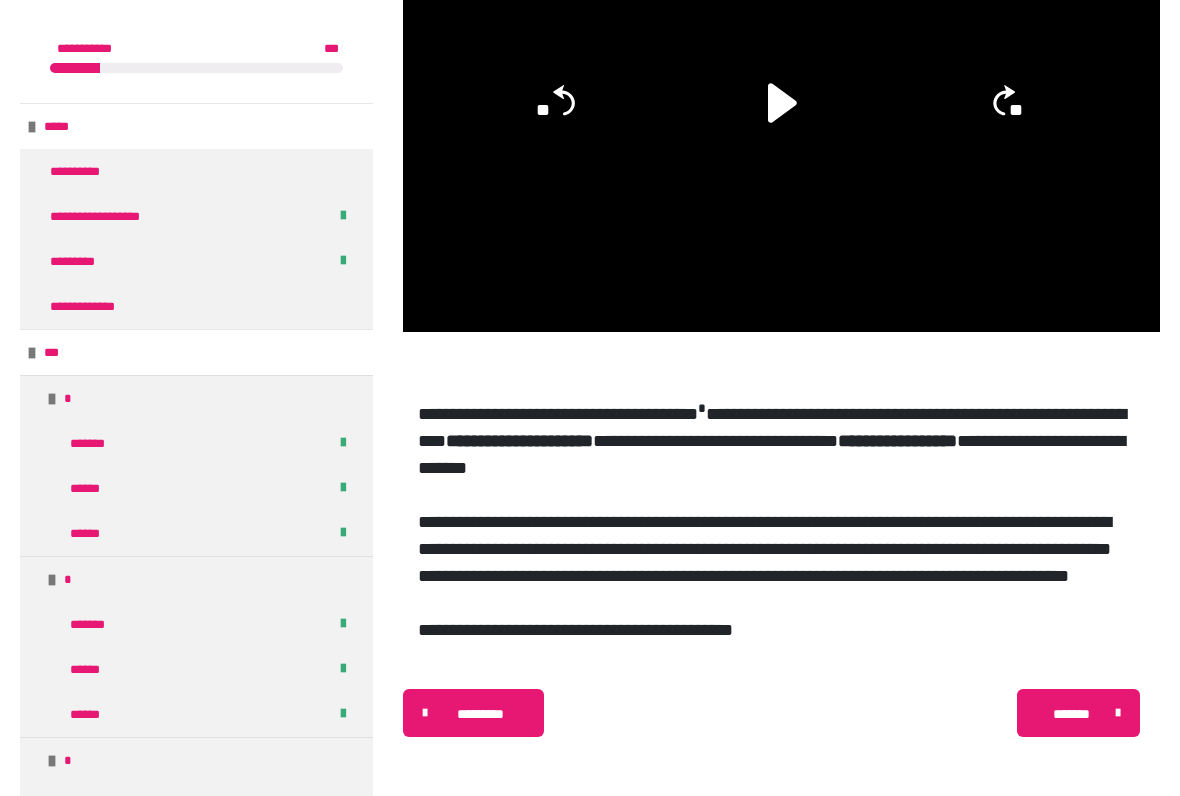 scroll, scrollTop: 1043, scrollLeft: 0, axis: vertical 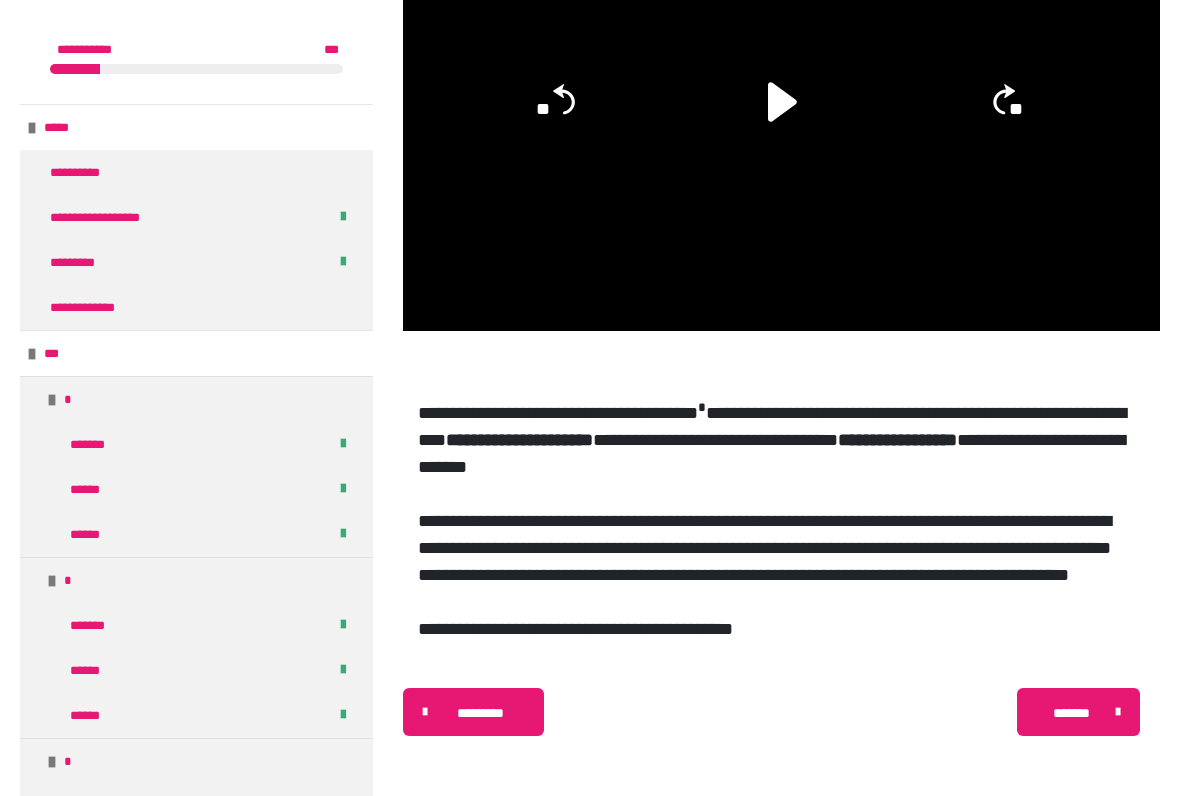 click on "*******" at bounding box center (1071, 713) 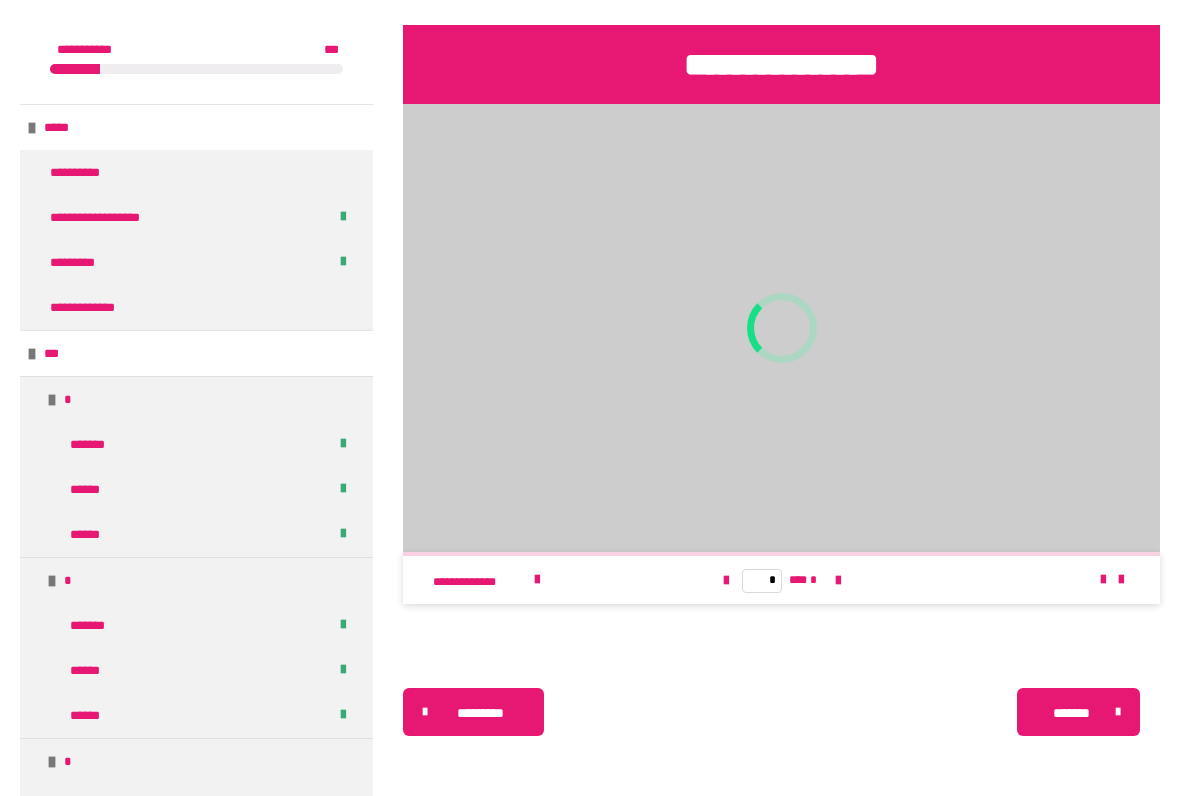 scroll, scrollTop: 796, scrollLeft: 0, axis: vertical 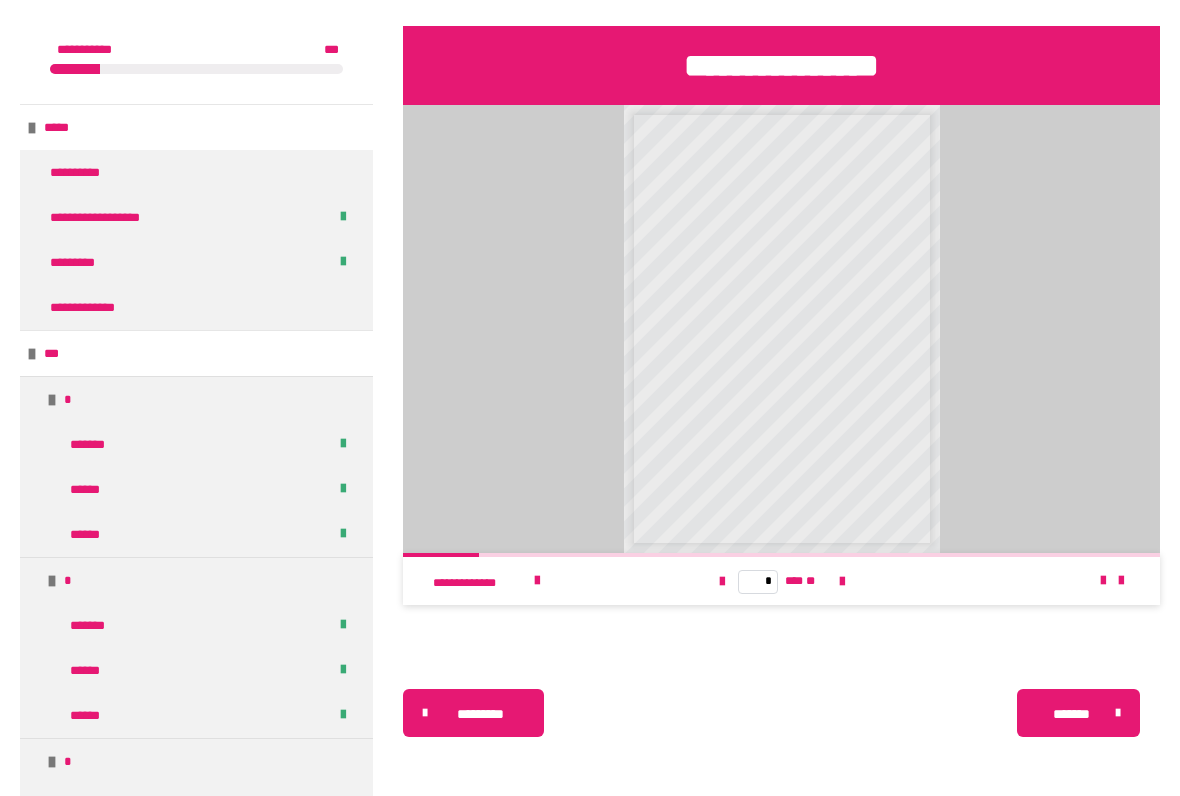 click on "*******" at bounding box center [1071, 714] 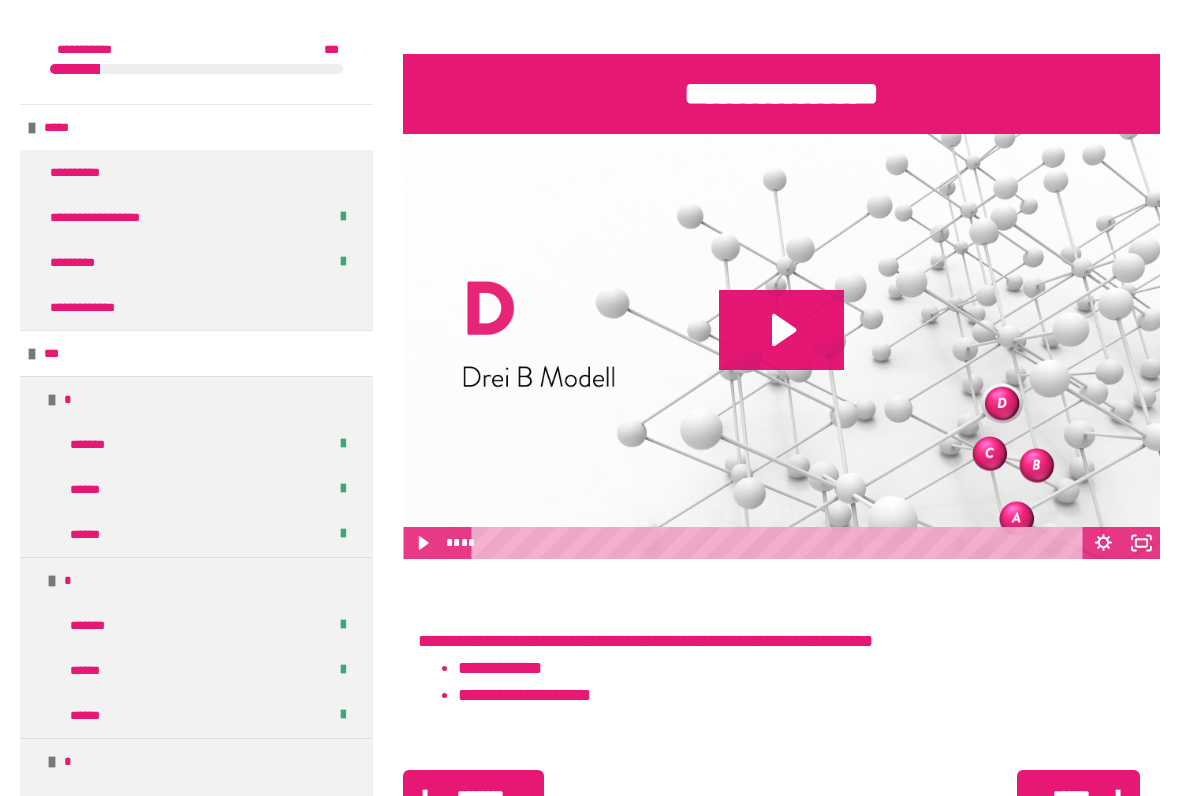 scroll, scrollTop: 890, scrollLeft: 0, axis: vertical 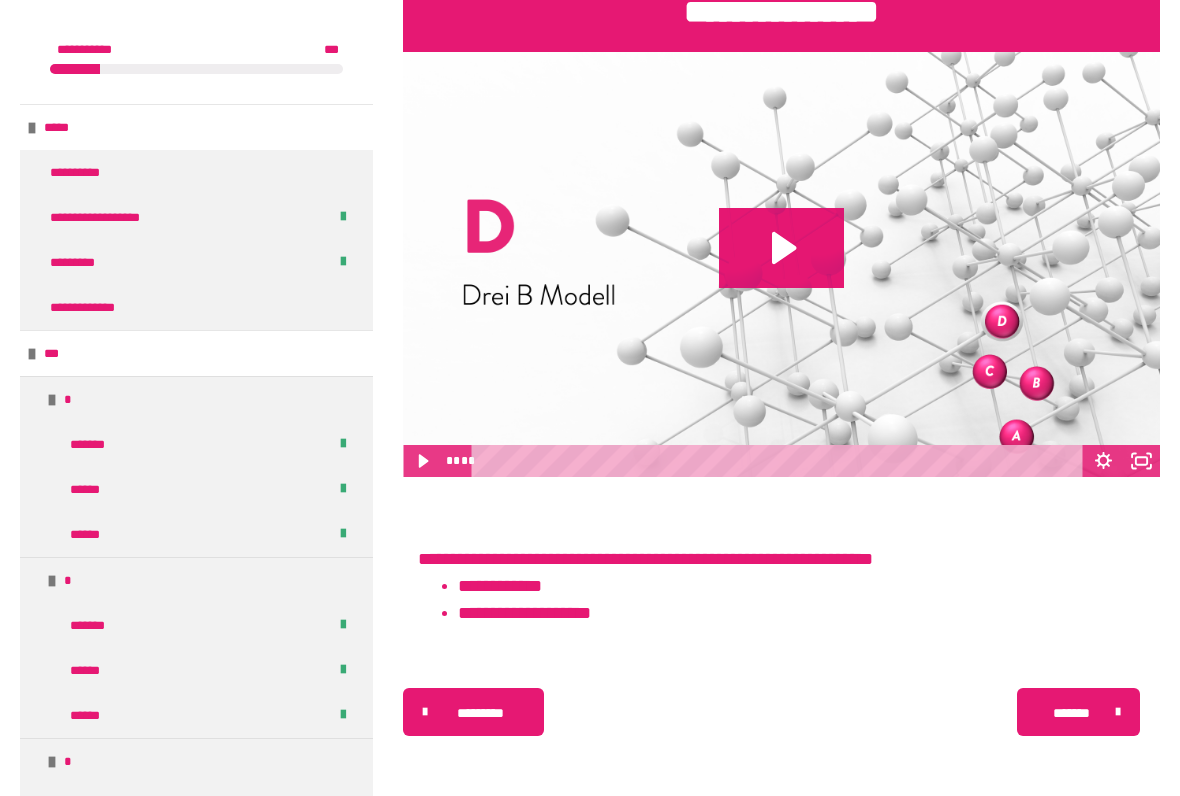 click on "*******" at bounding box center [1071, 713] 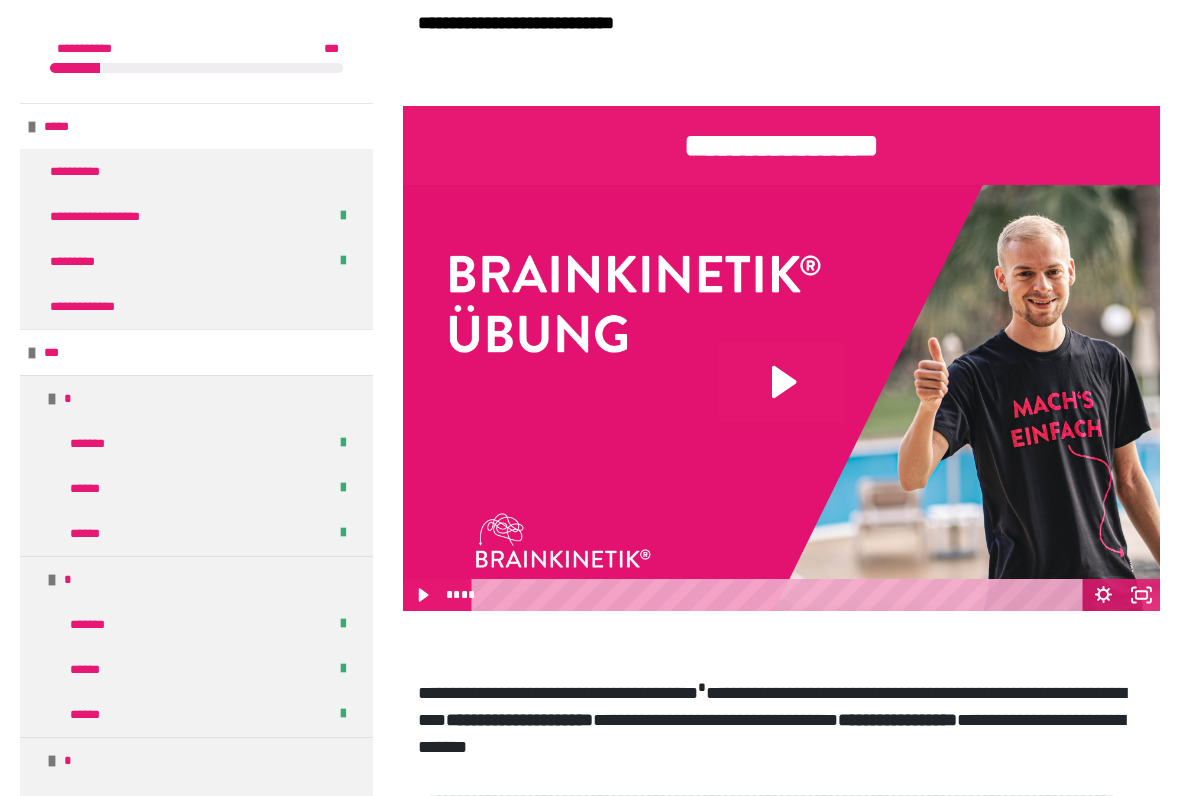 click 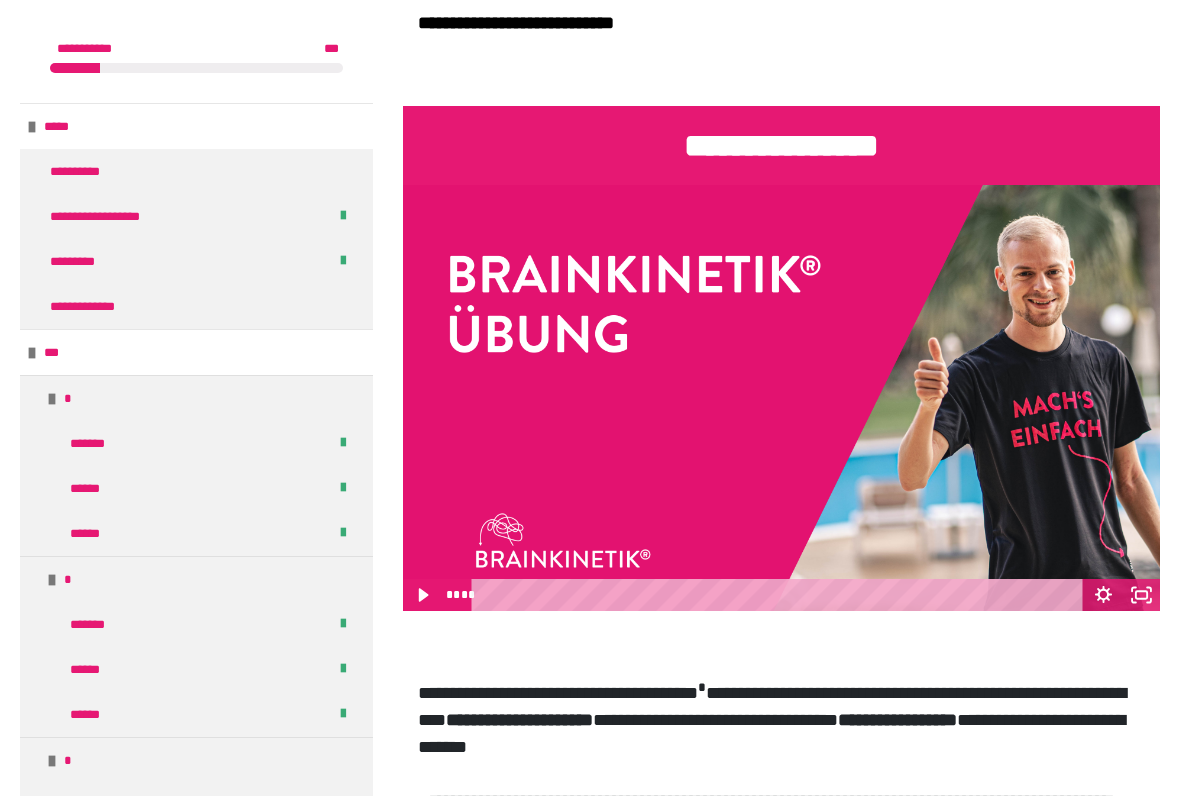 scroll, scrollTop: 710, scrollLeft: 0, axis: vertical 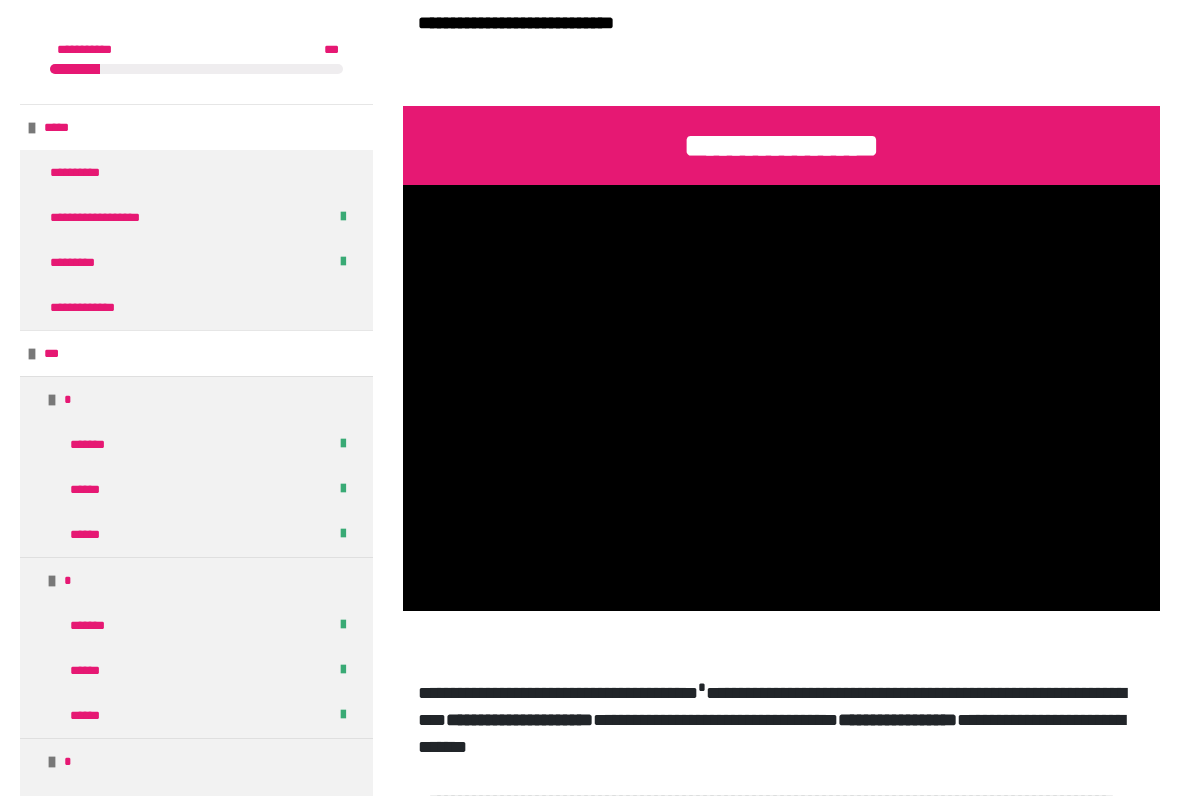 click at bounding box center (781, 398) 